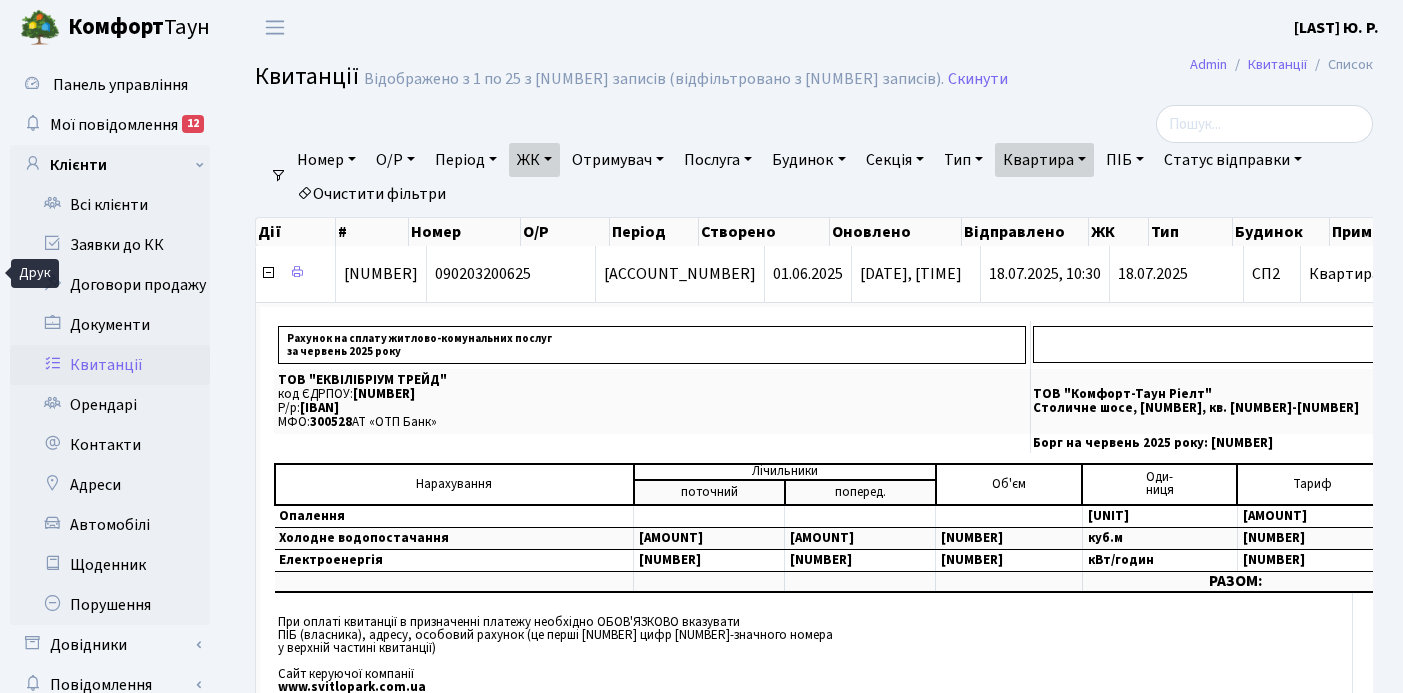 select on "25" 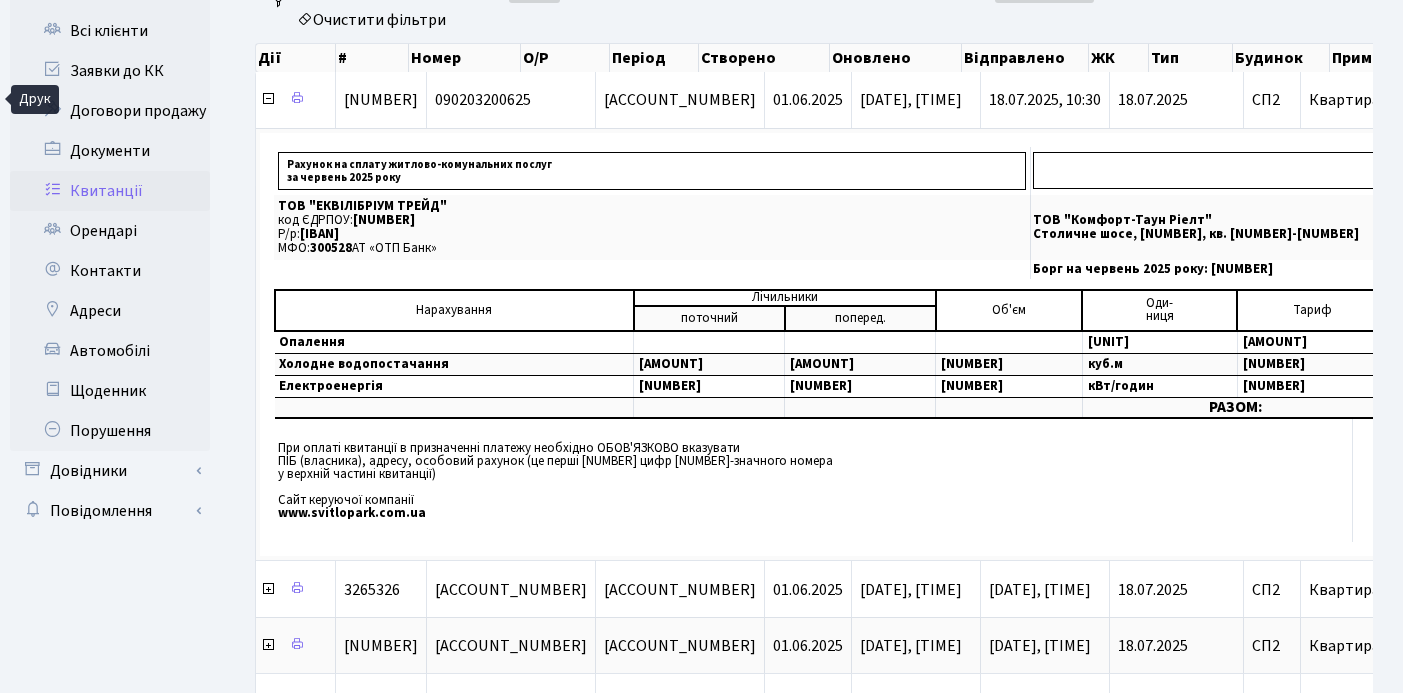 scroll, scrollTop: 0, scrollLeft: 698, axis: horizontal 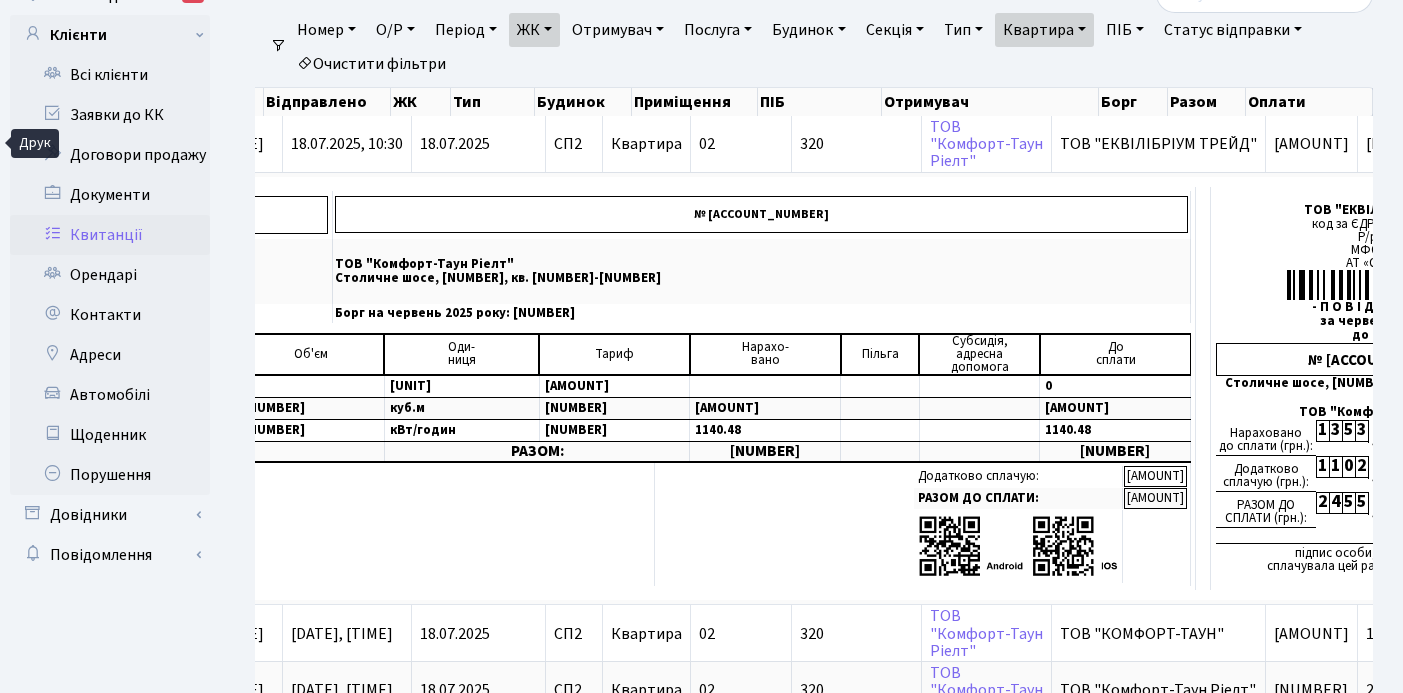 click on "Квартира" at bounding box center (1044, 30) 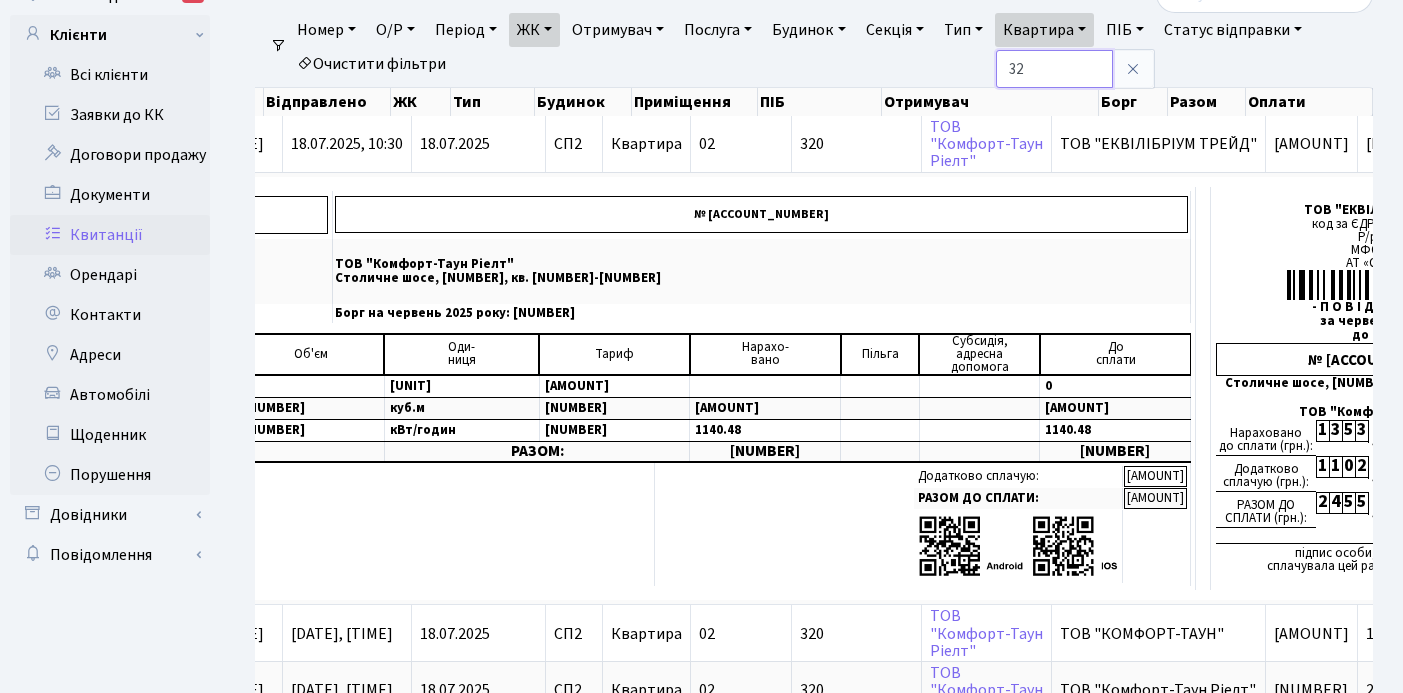 type on "3" 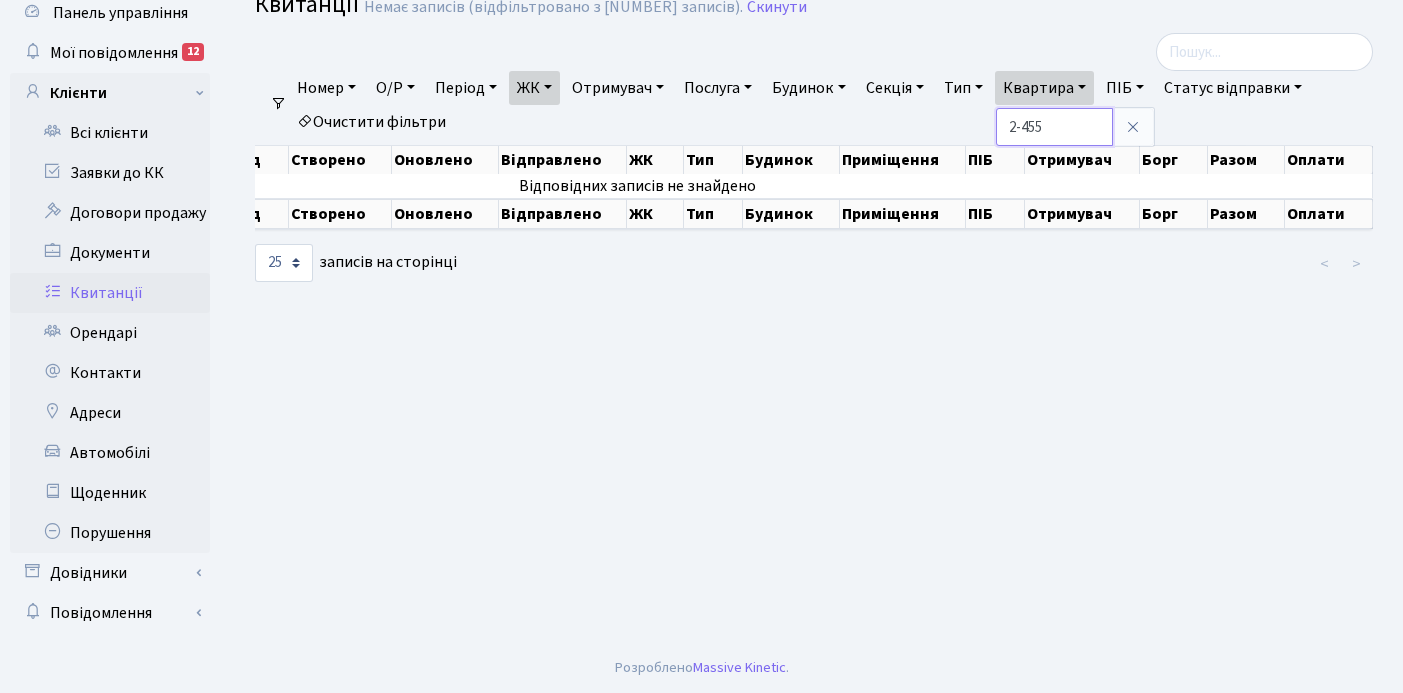 scroll, scrollTop: 0, scrollLeft: 0, axis: both 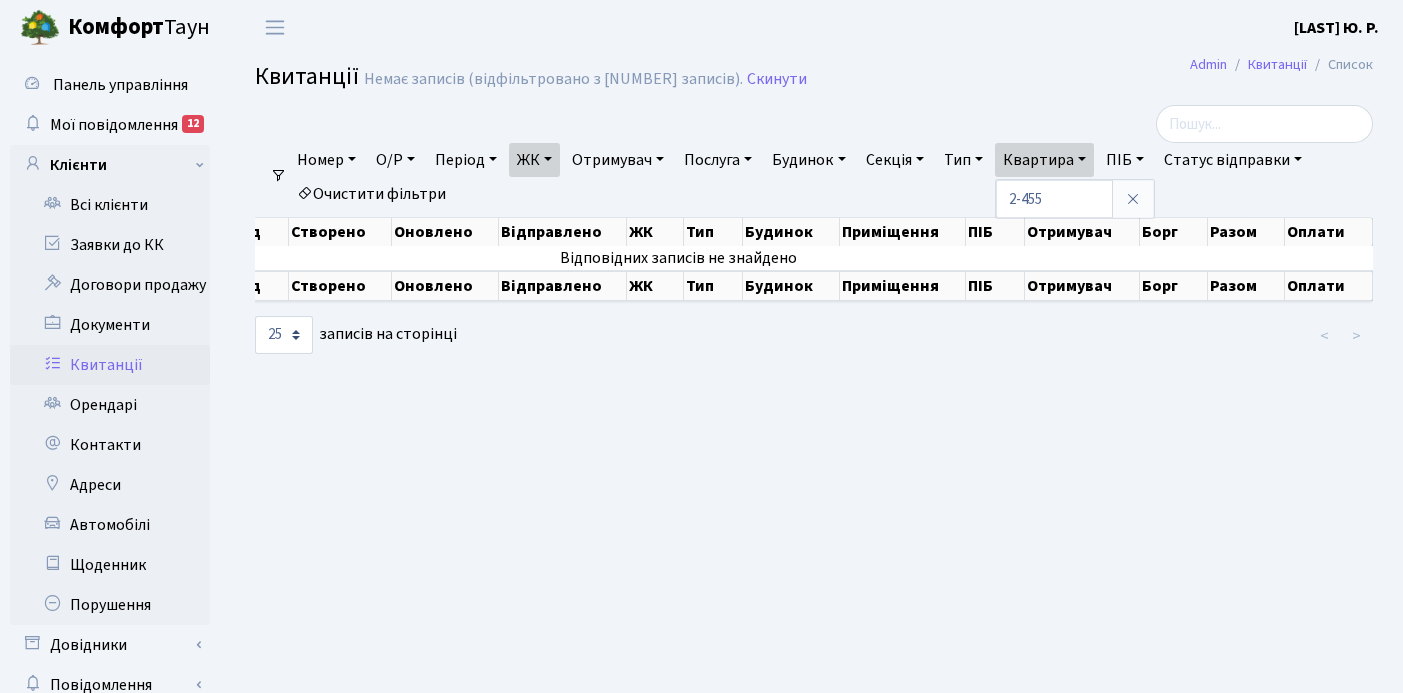 click on "ЖК" at bounding box center (534, 160) 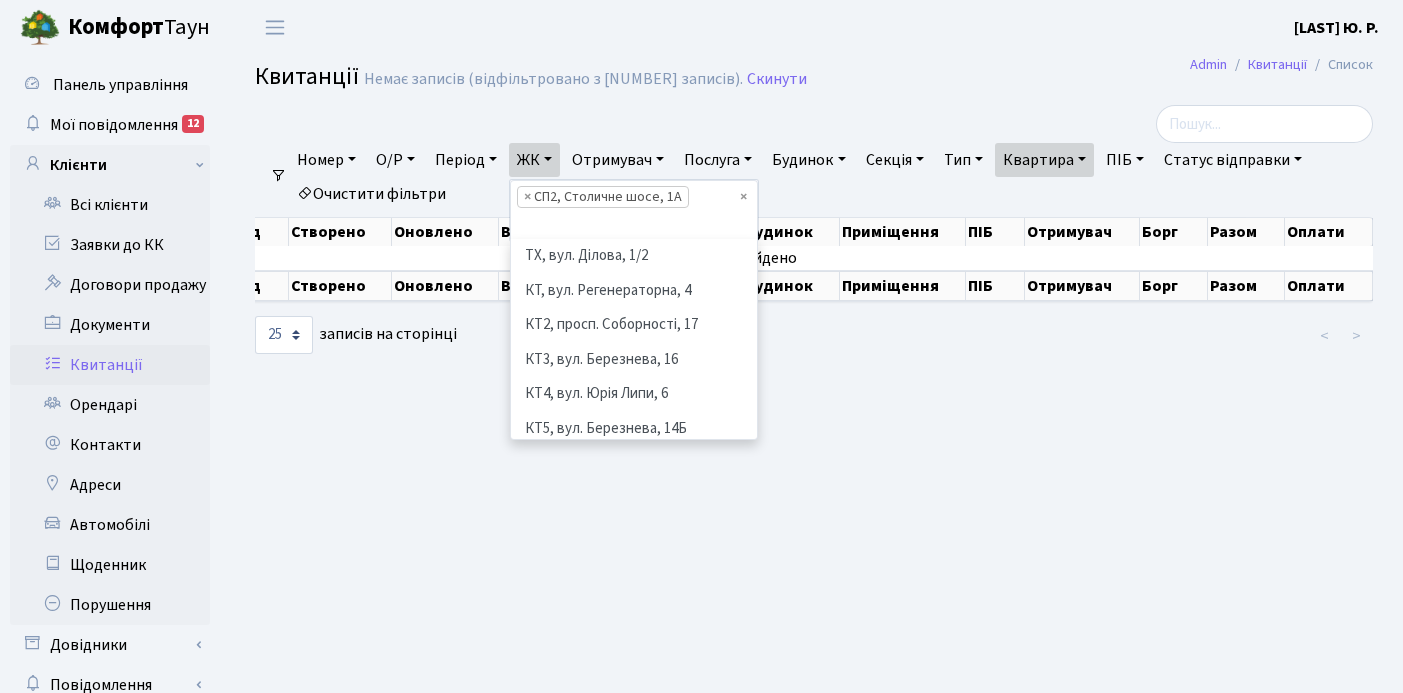 scroll, scrollTop: 311, scrollLeft: 0, axis: vertical 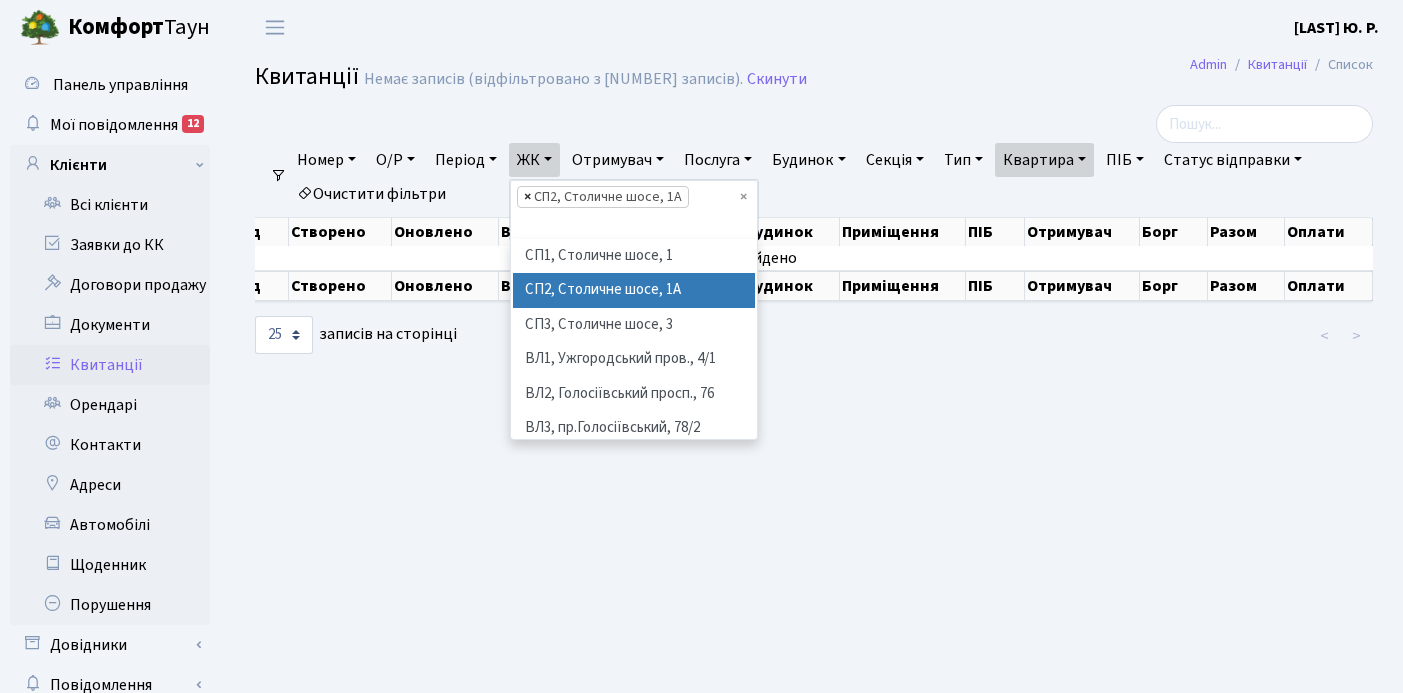 click on "×" at bounding box center (527, 197) 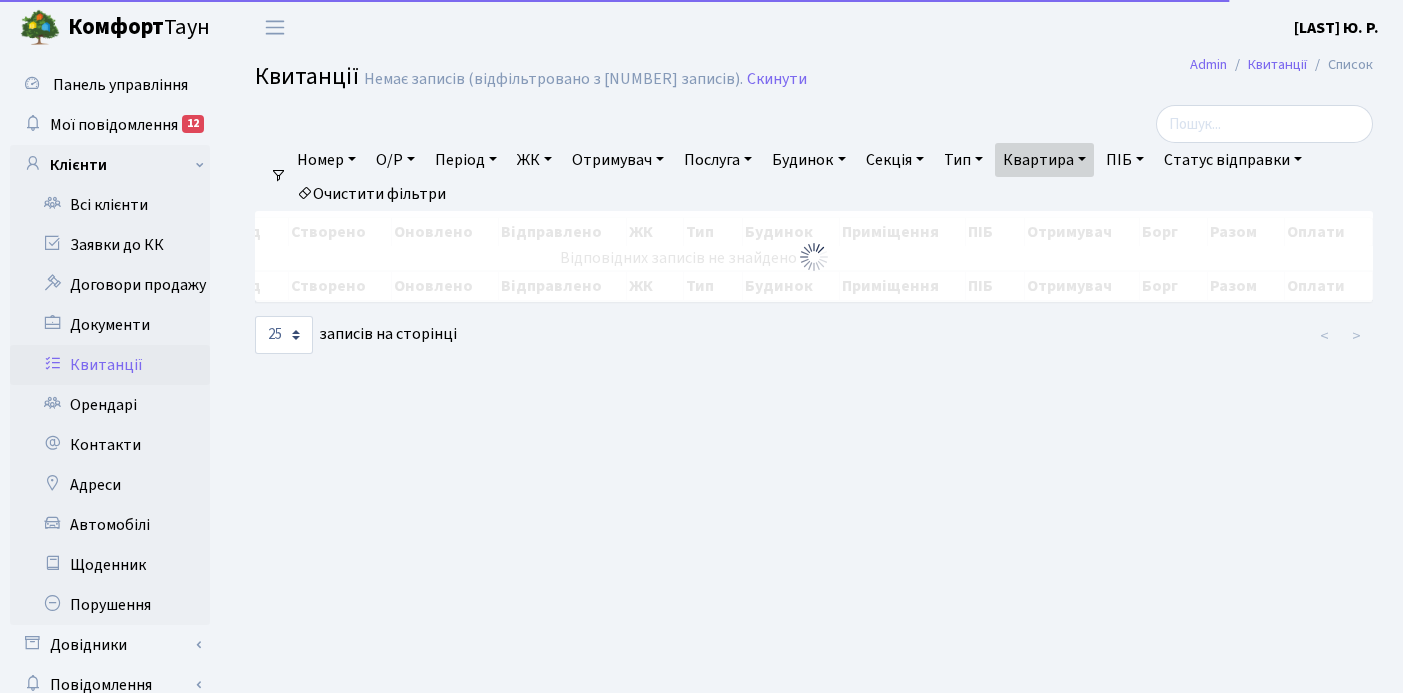 click on "ЖК" at bounding box center [534, 160] 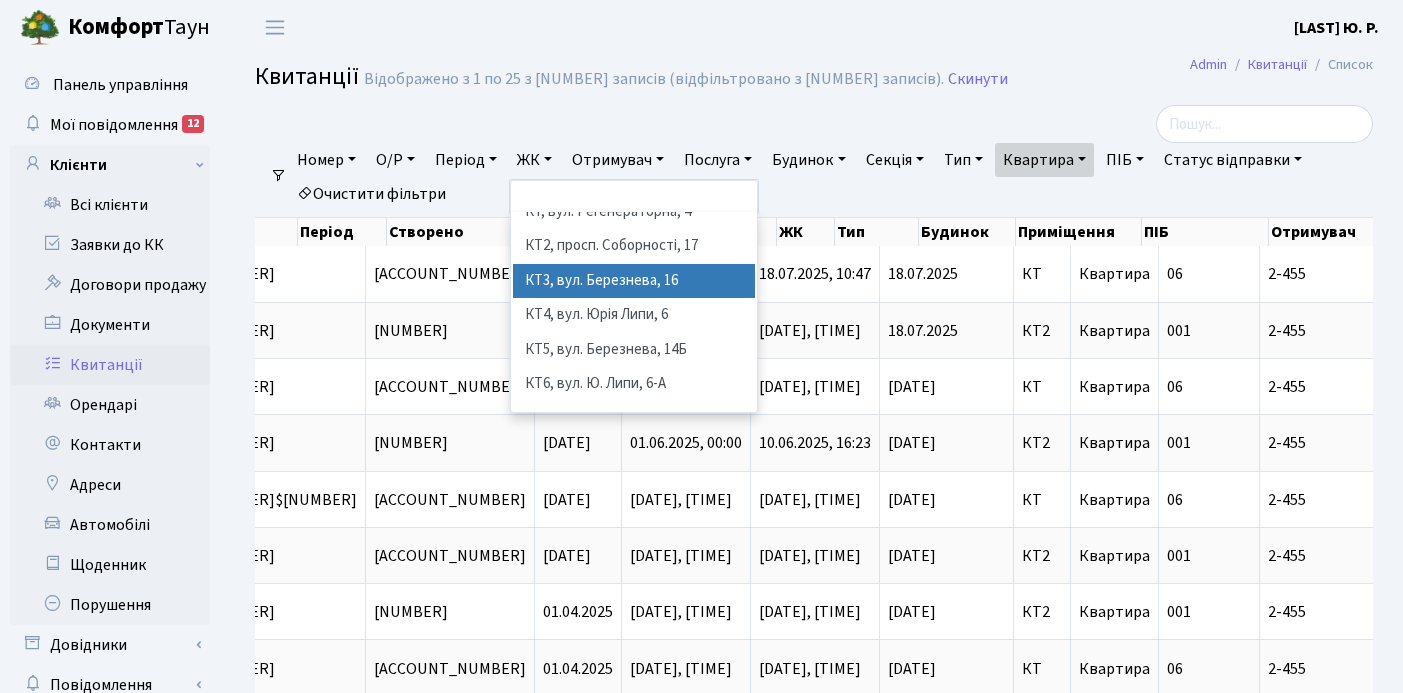 scroll, scrollTop: 0, scrollLeft: 0, axis: both 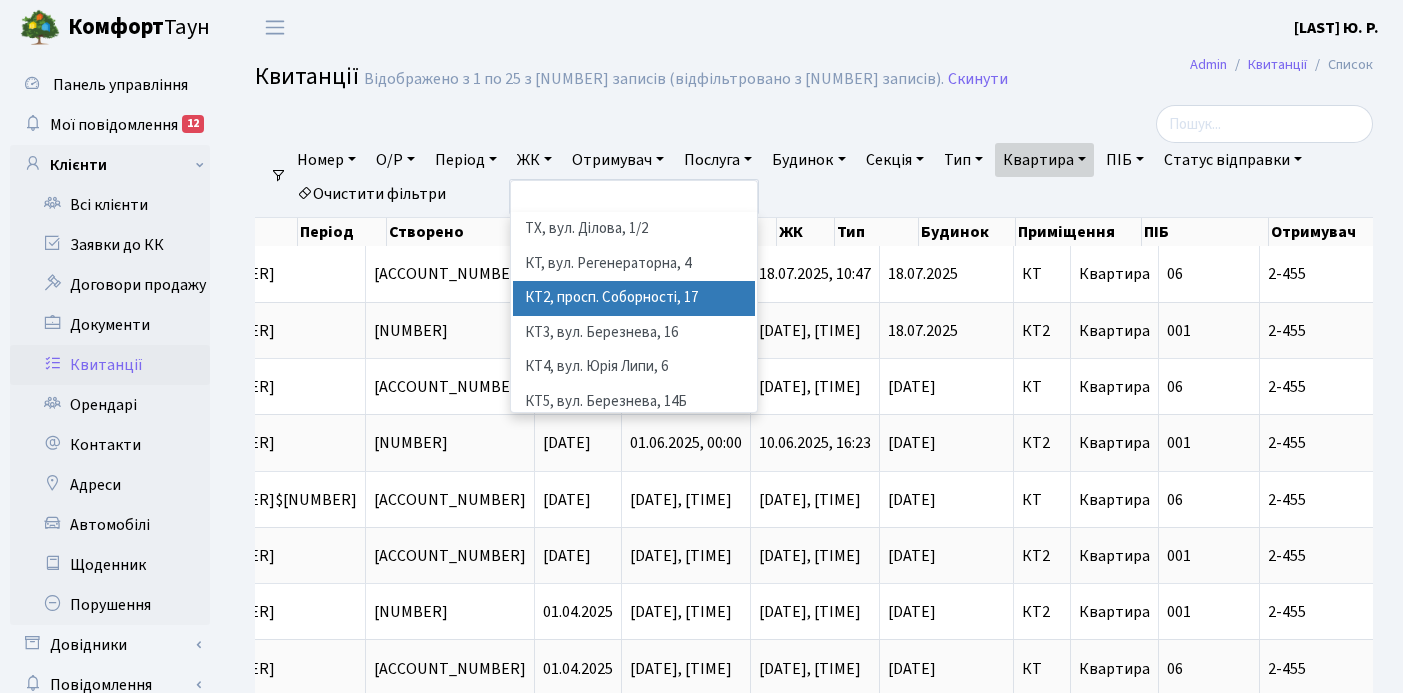 click on "КТ2, просп. Соборності, 17" at bounding box center [634, 298] 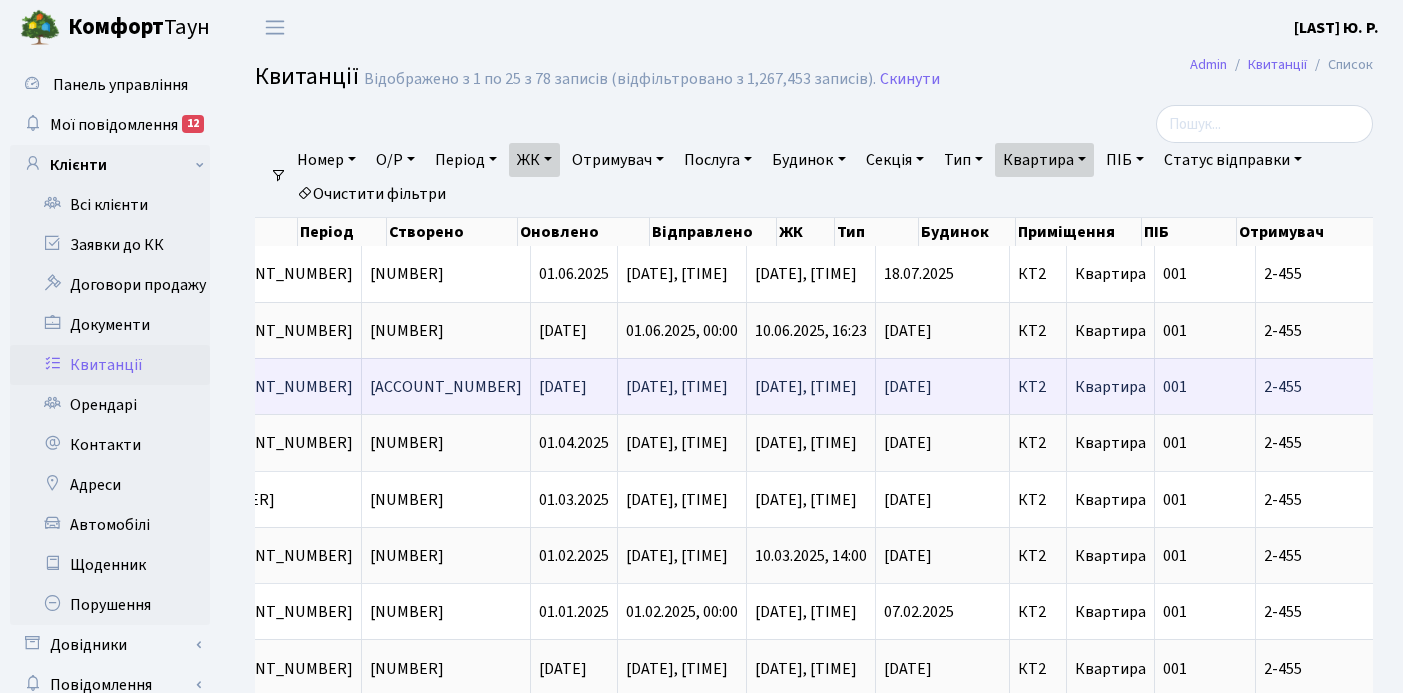 scroll, scrollTop: 0, scrollLeft: 553, axis: horizontal 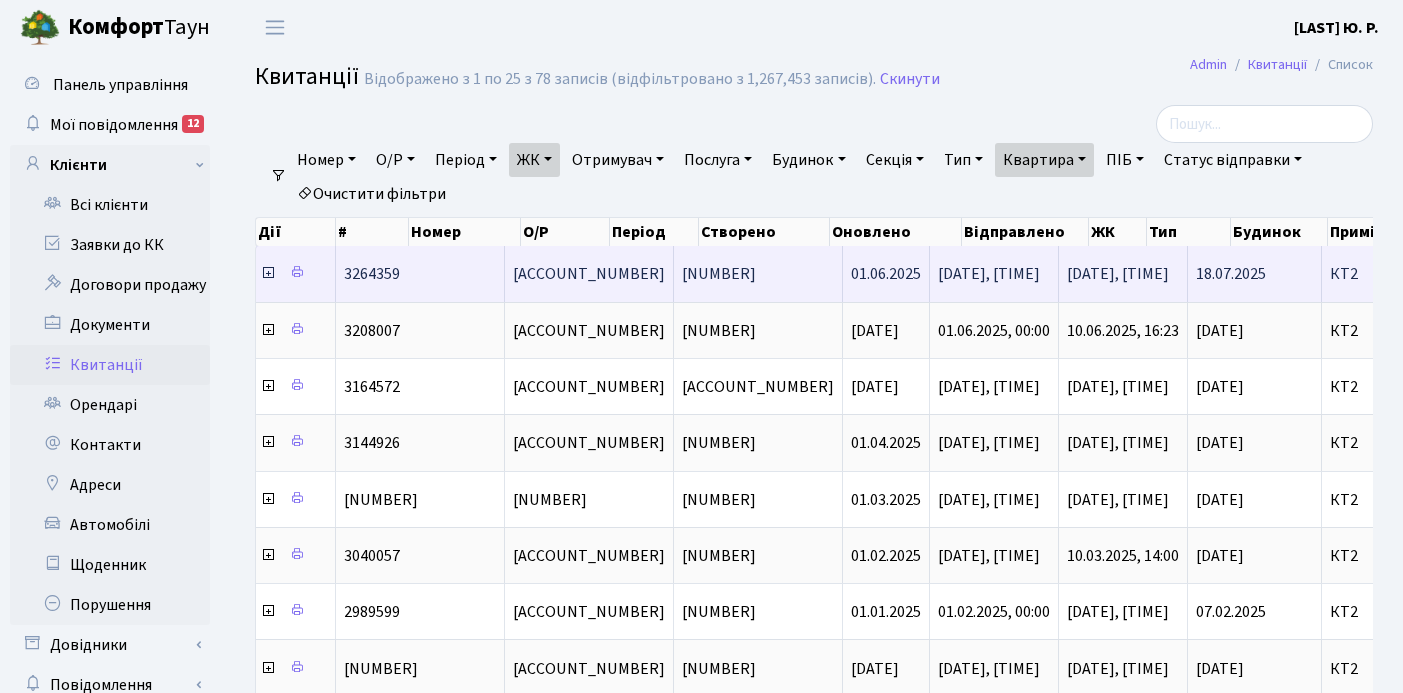 click at bounding box center (268, 273) 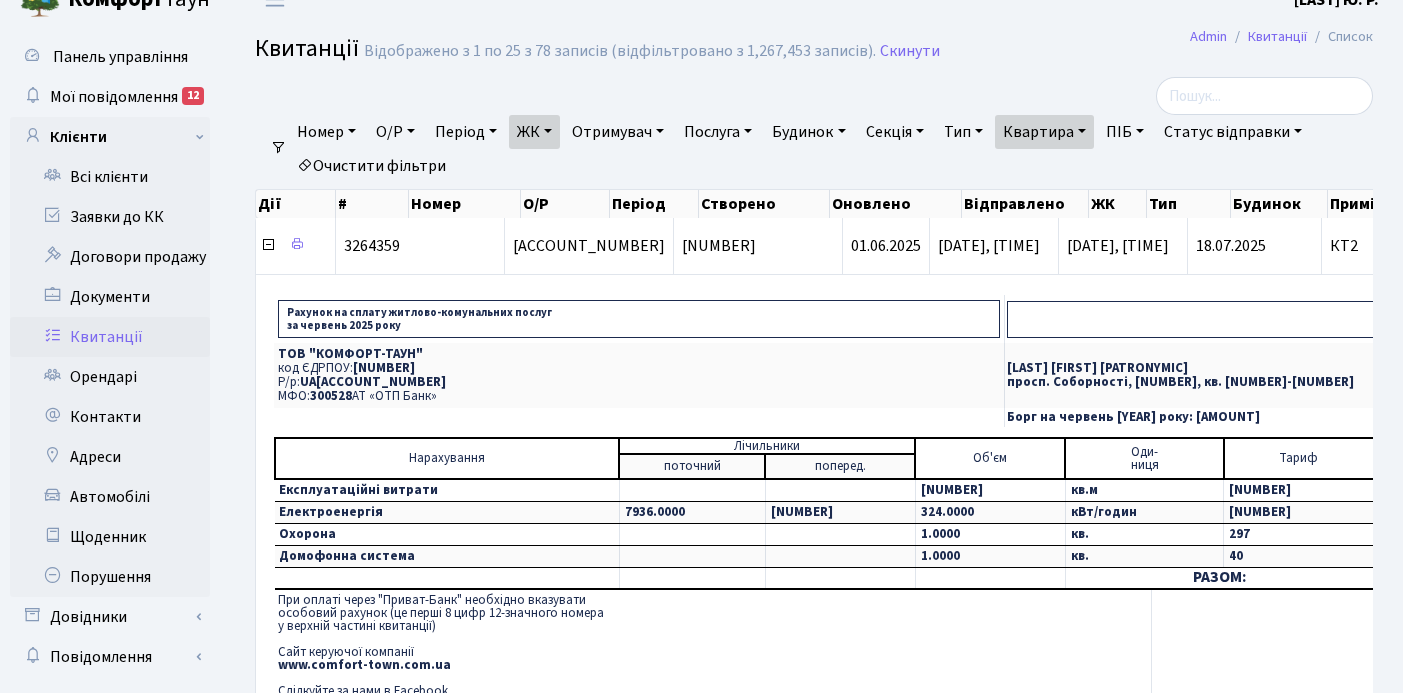 scroll, scrollTop: 38, scrollLeft: 0, axis: vertical 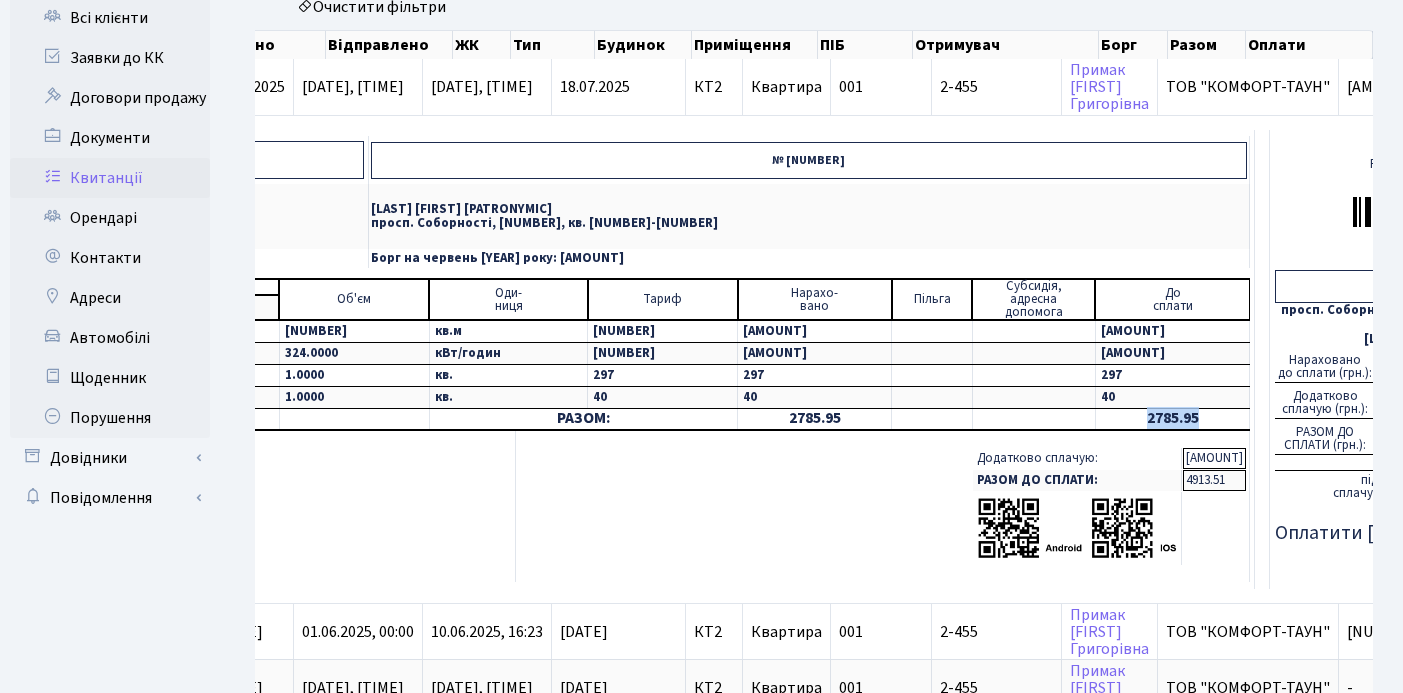 drag, startPoint x: 901, startPoint y: 416, endPoint x: 953, endPoint y: 412, distance: 52.153618 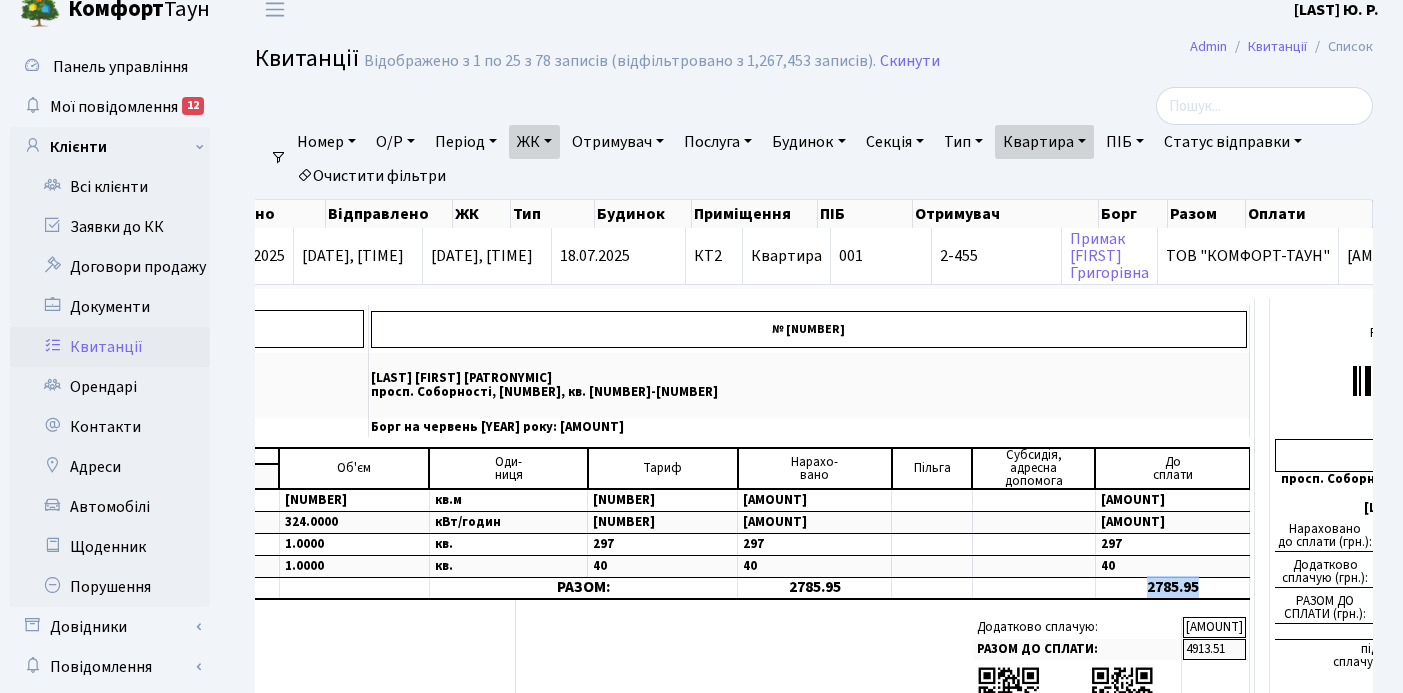 scroll, scrollTop: 0, scrollLeft: 0, axis: both 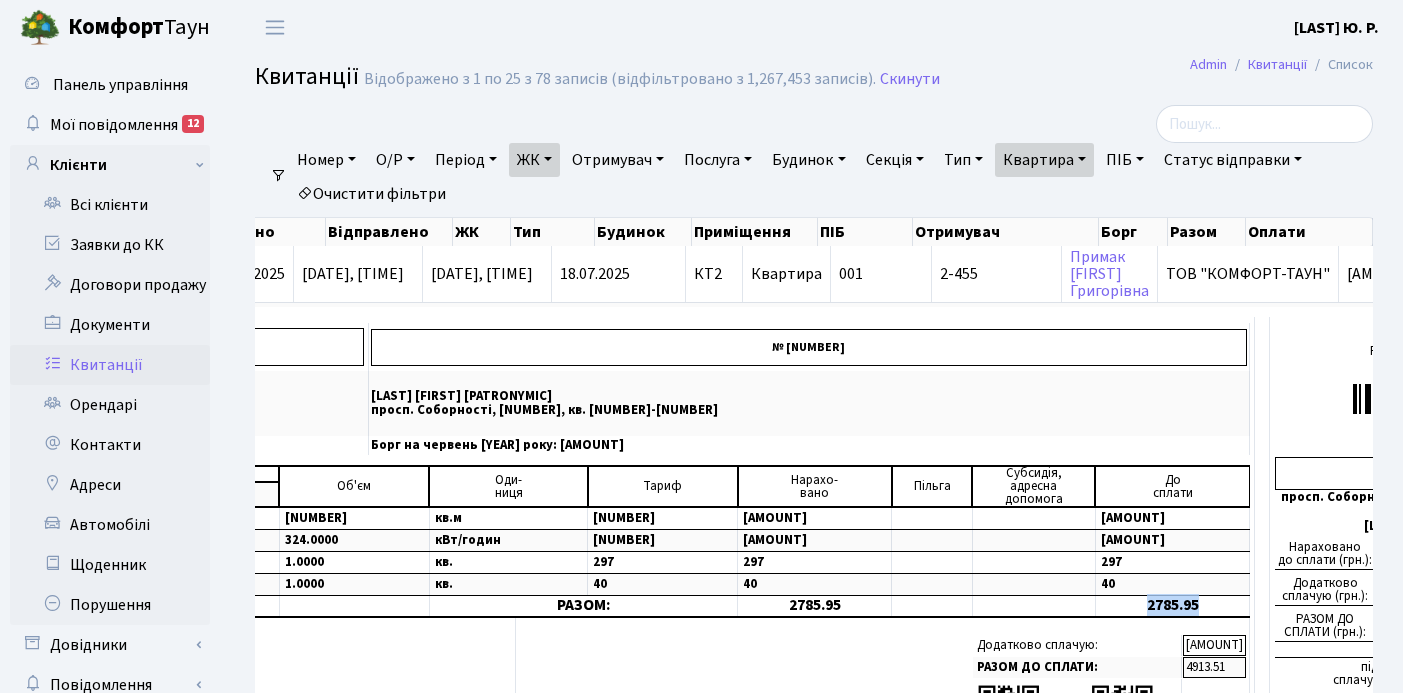 click on "Квартира" at bounding box center [1044, 160] 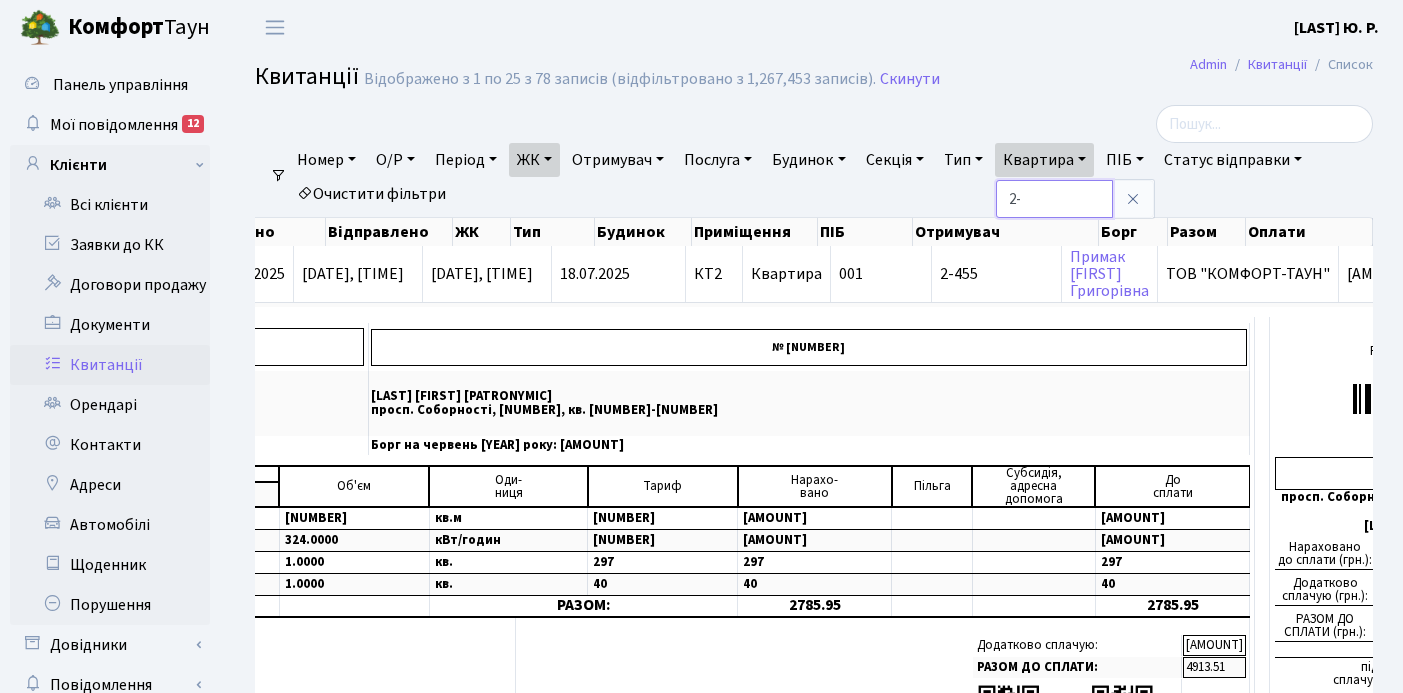 type on "2" 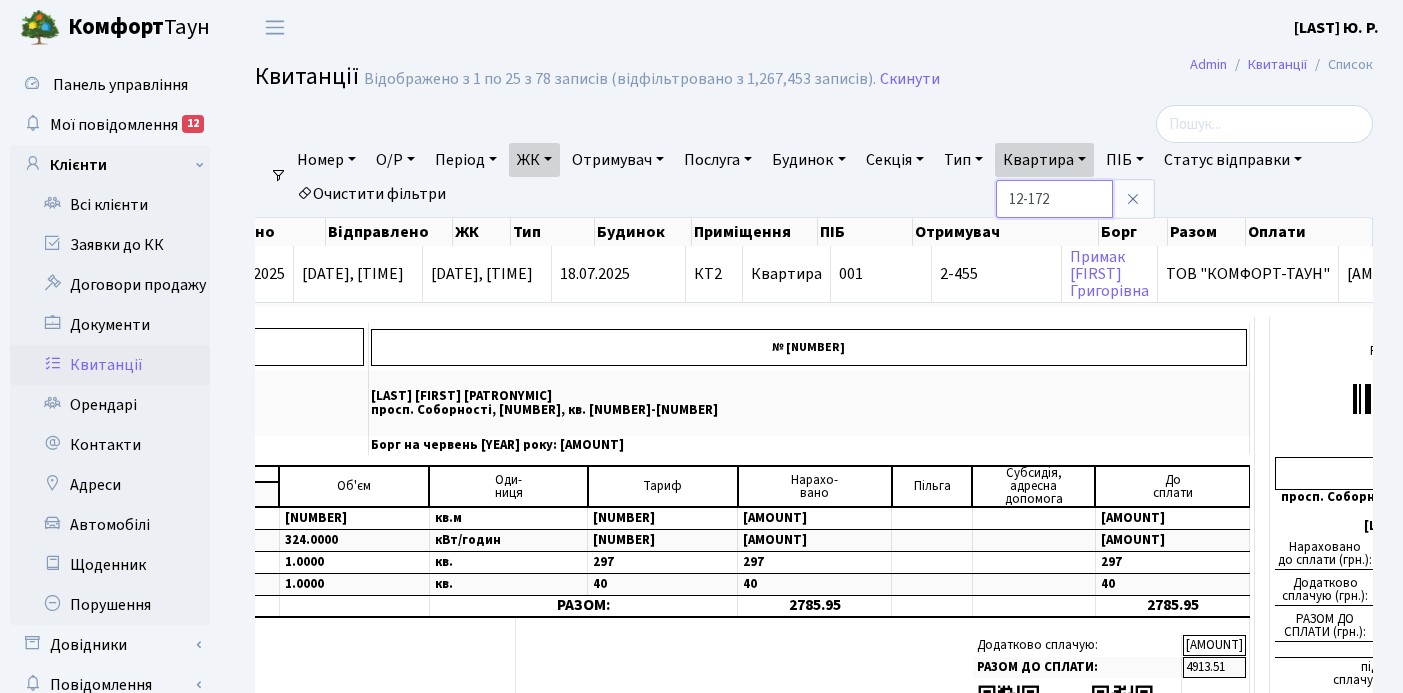 type on "12-172" 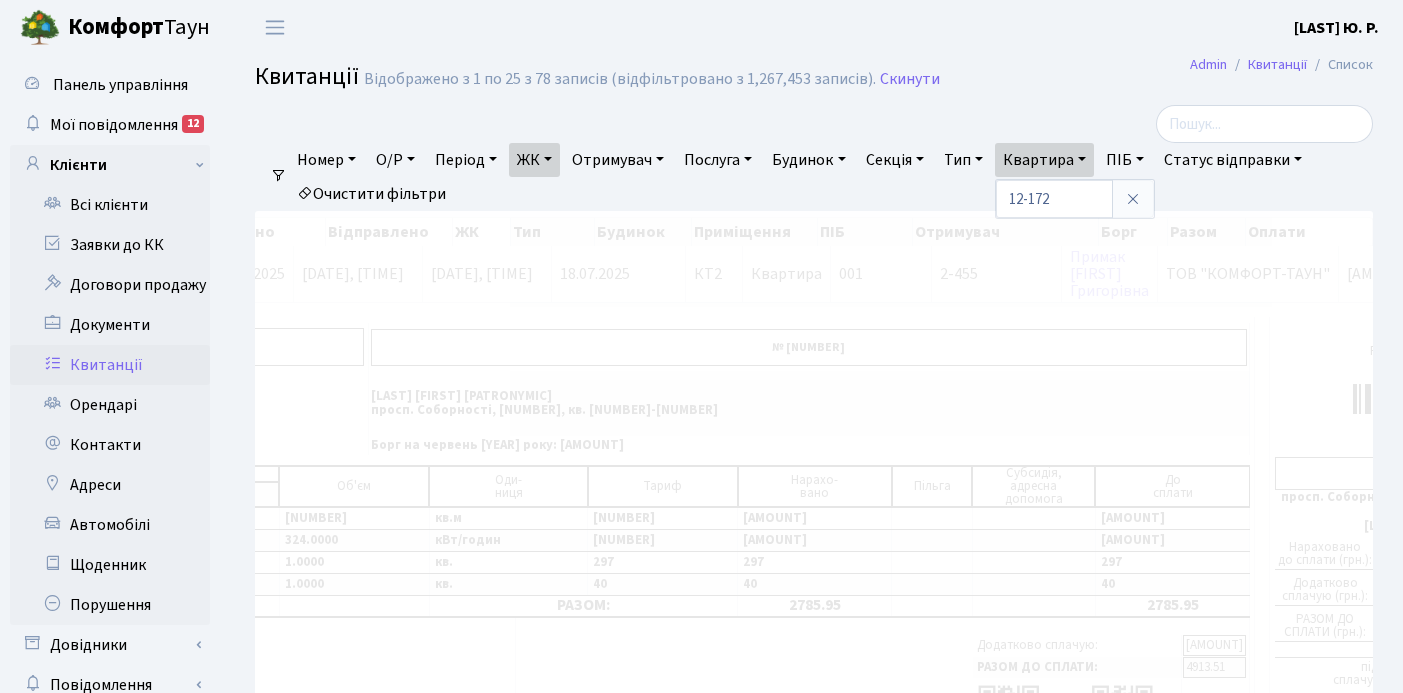 click on "ЖК" at bounding box center (534, 160) 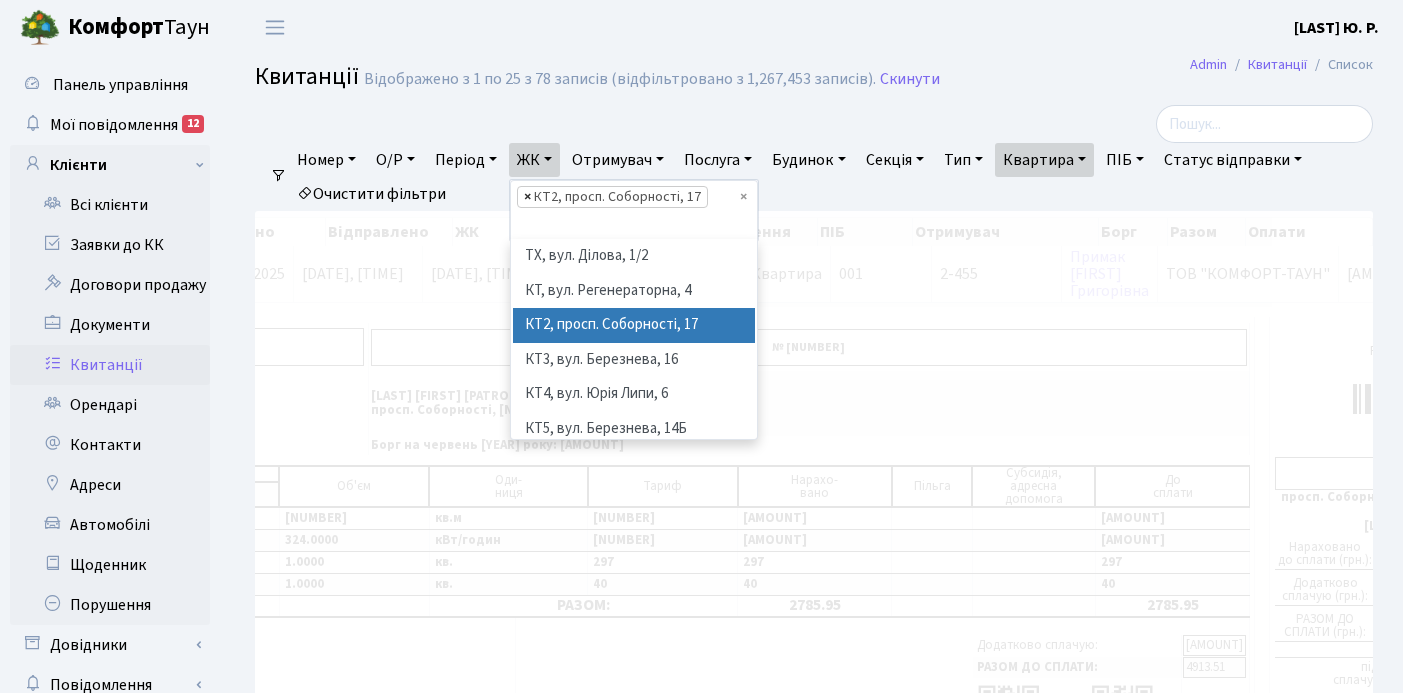 click on "×" at bounding box center [527, 197] 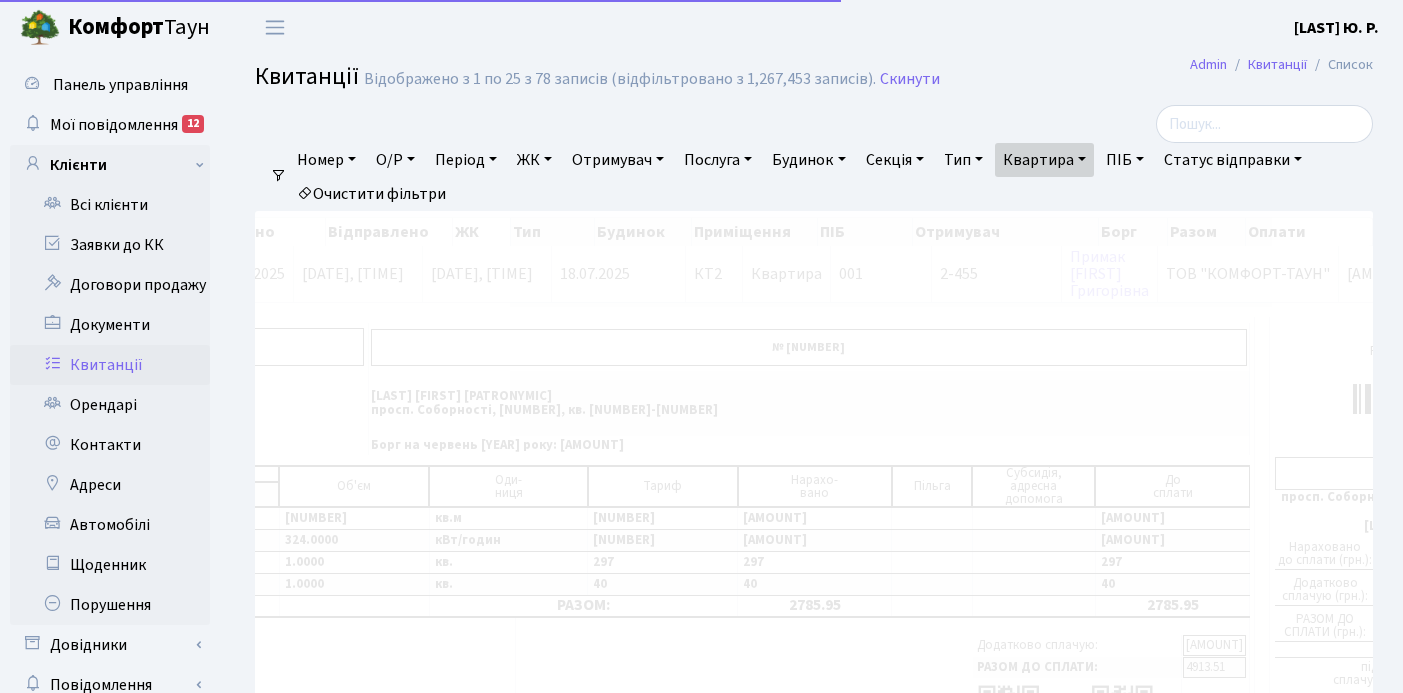 click on "ЖК" at bounding box center (534, 160) 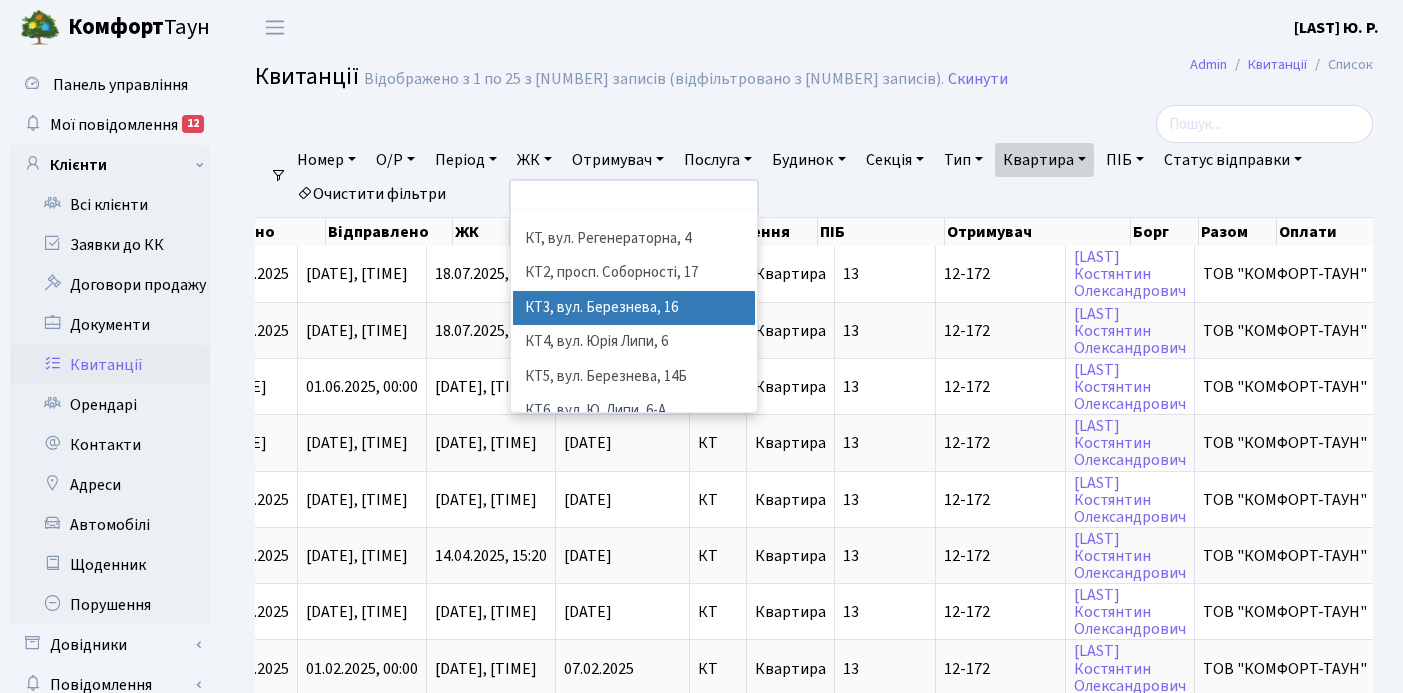 scroll, scrollTop: 24, scrollLeft: 0, axis: vertical 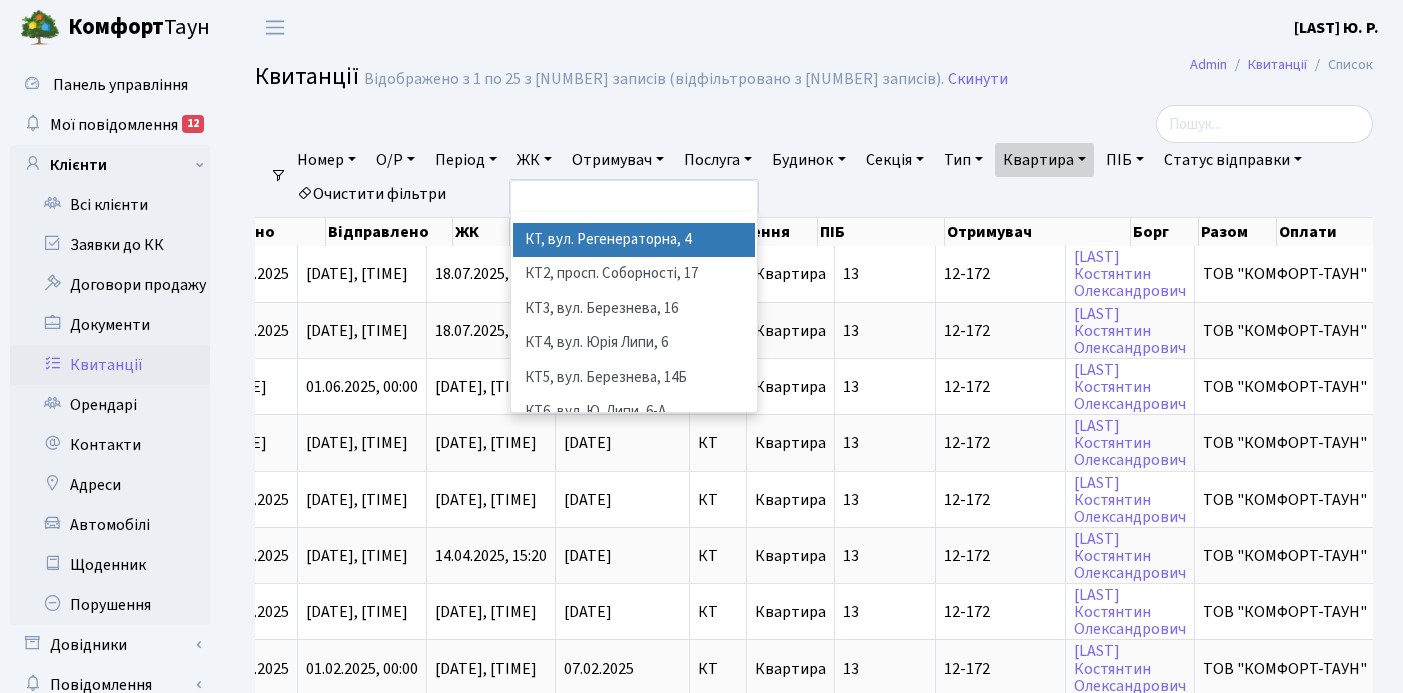 click on "КТ, вул. Регенераторна, 4" at bounding box center (634, 240) 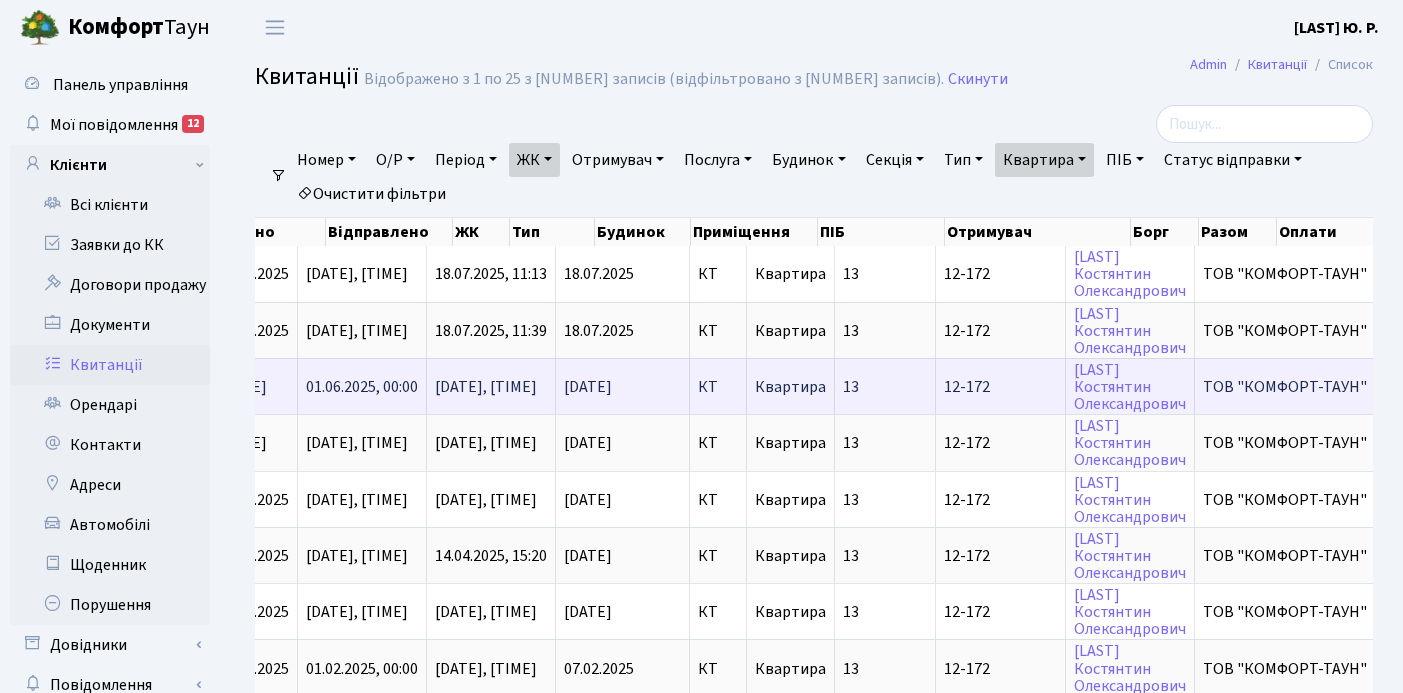scroll, scrollTop: 0, scrollLeft: 667, axis: horizontal 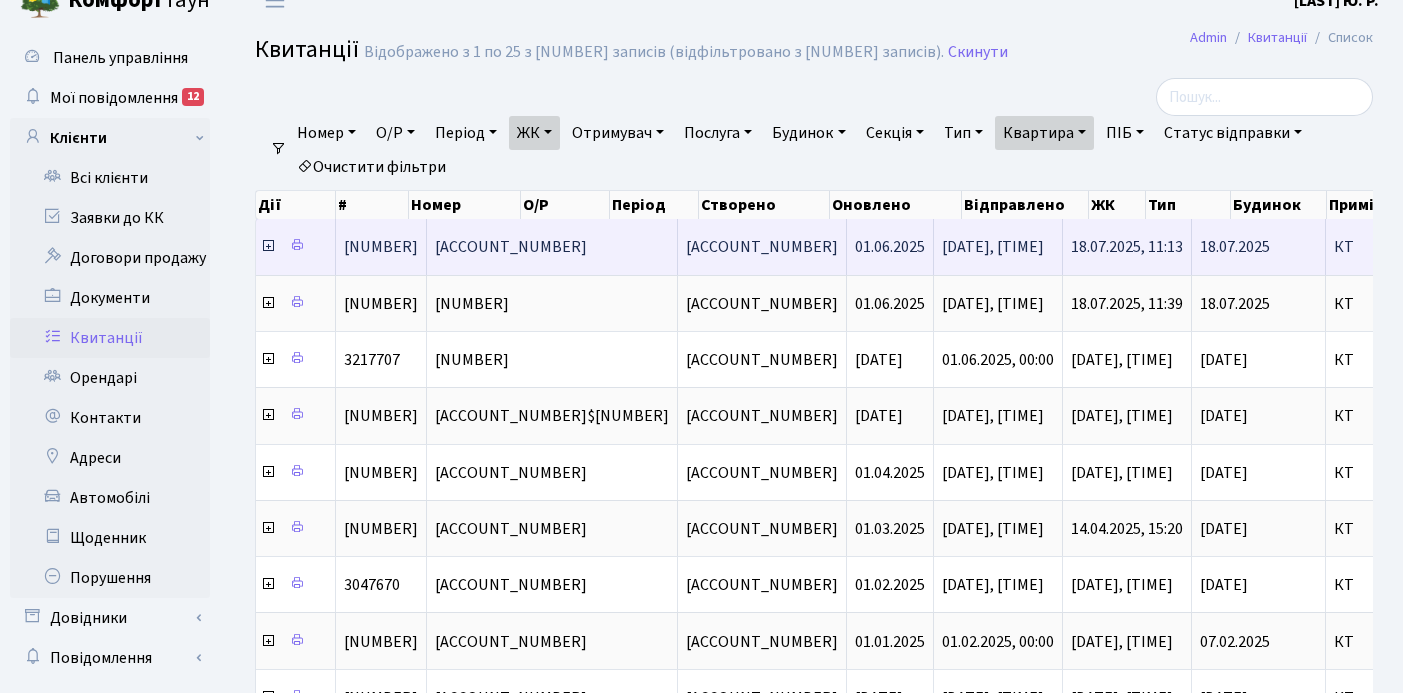 click at bounding box center (268, 246) 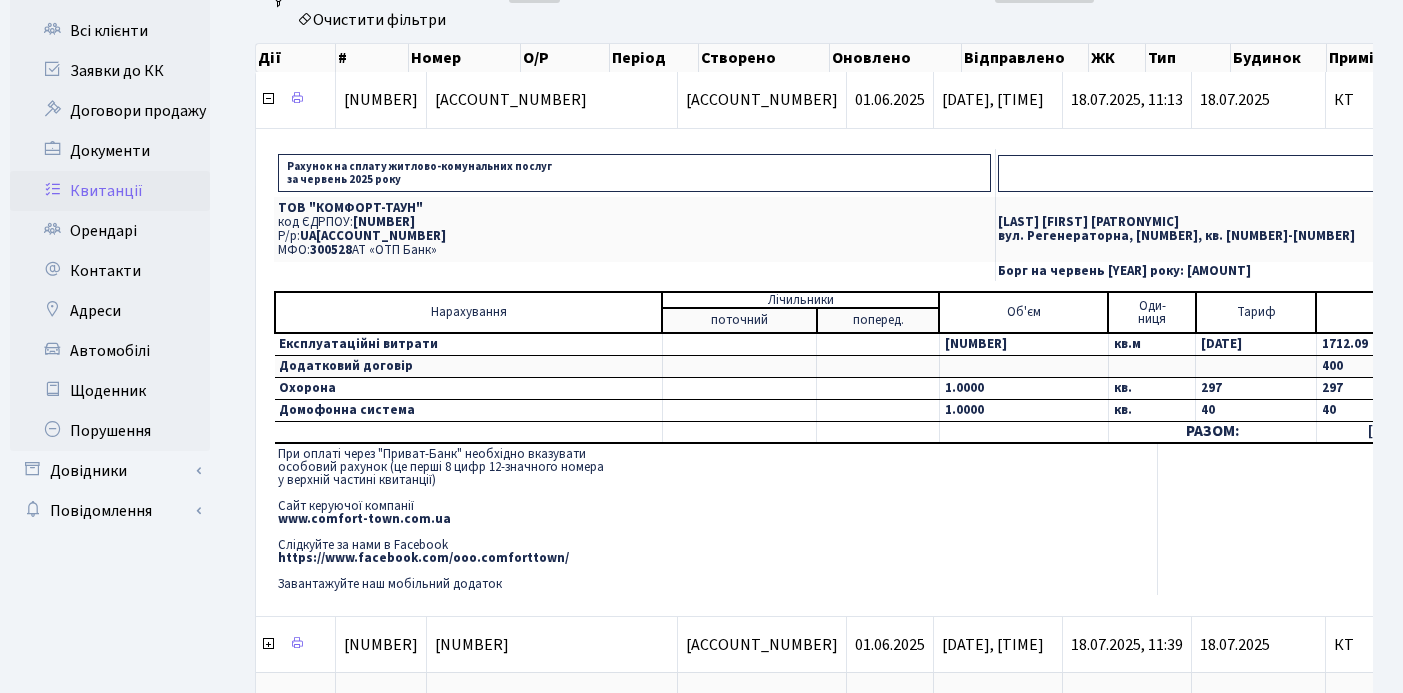 scroll, scrollTop: 186, scrollLeft: 0, axis: vertical 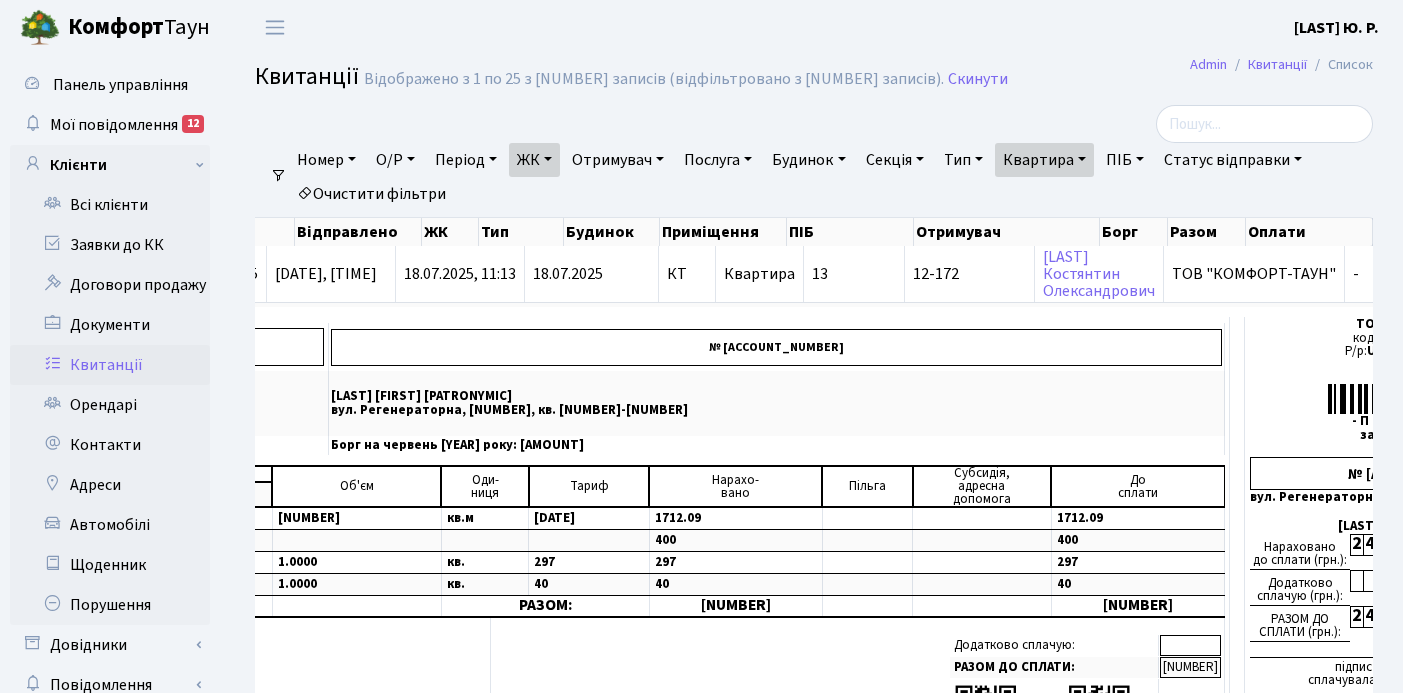 click on "Квартира" at bounding box center (1044, 160) 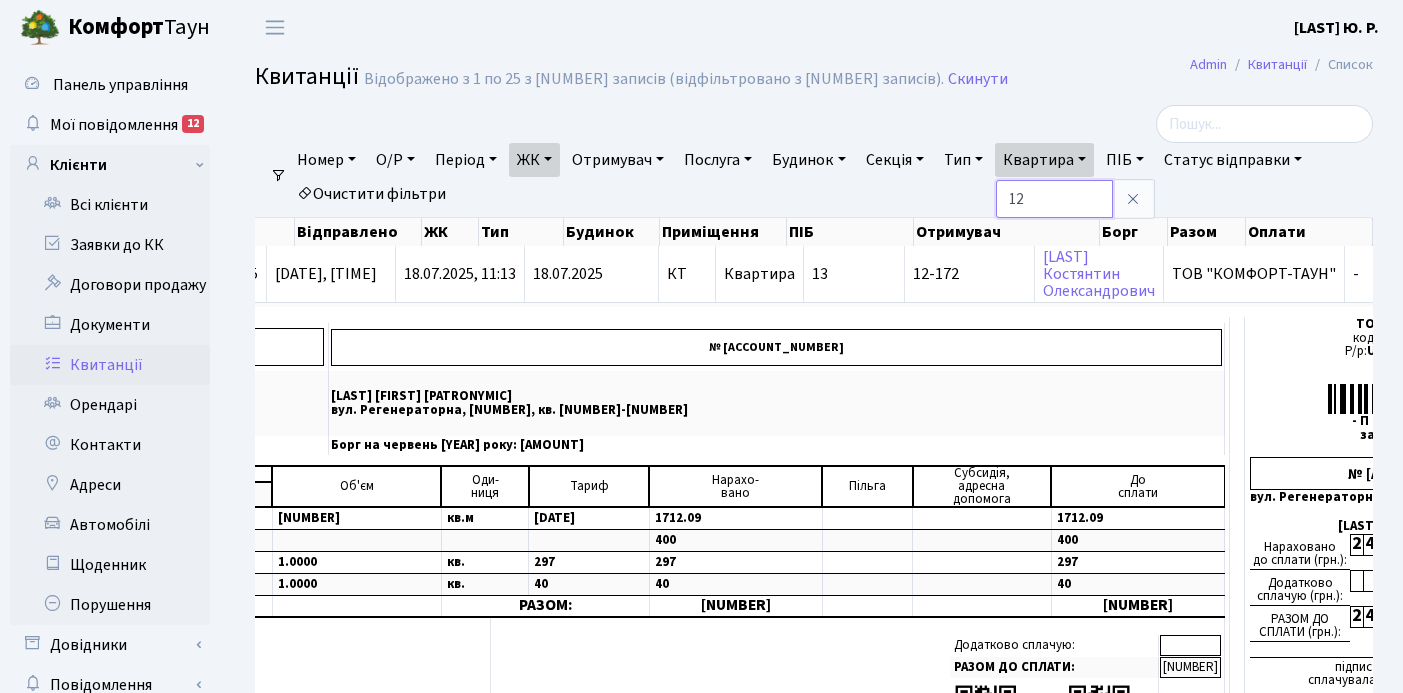 type on "1" 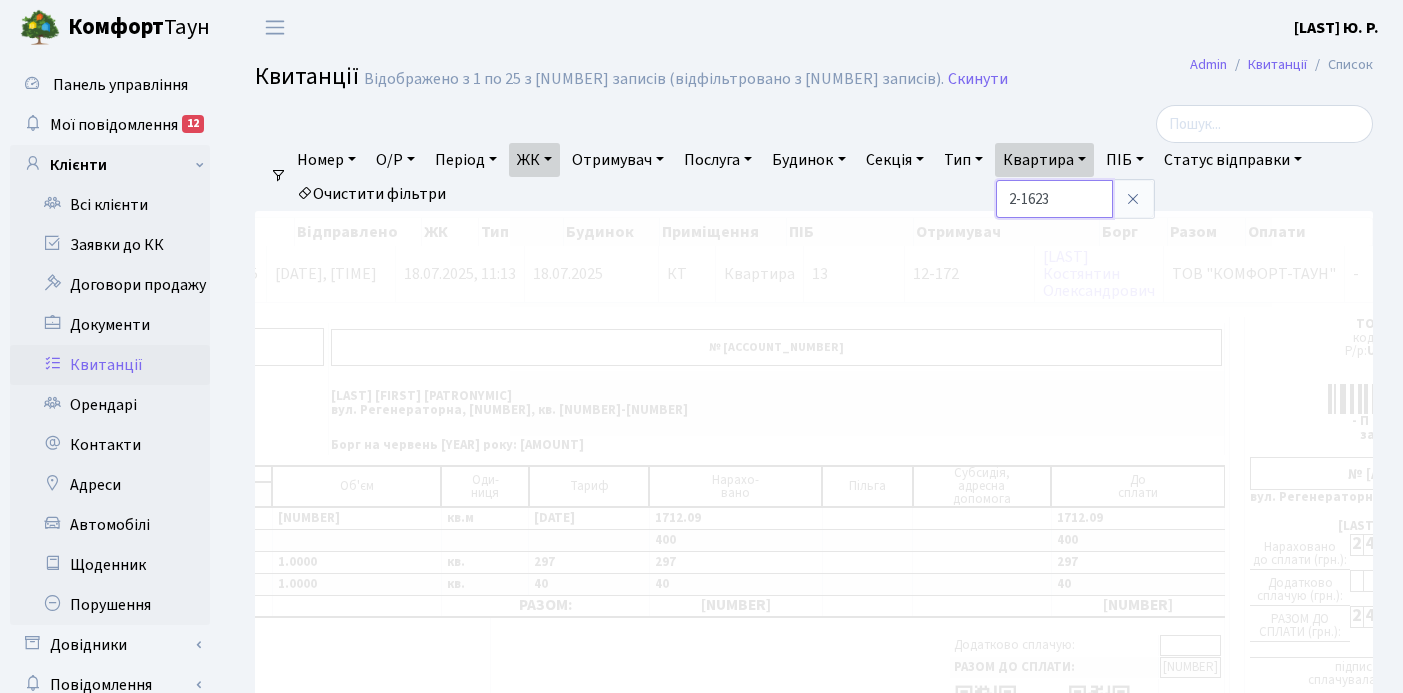 scroll, scrollTop: 0, scrollLeft: 312, axis: horizontal 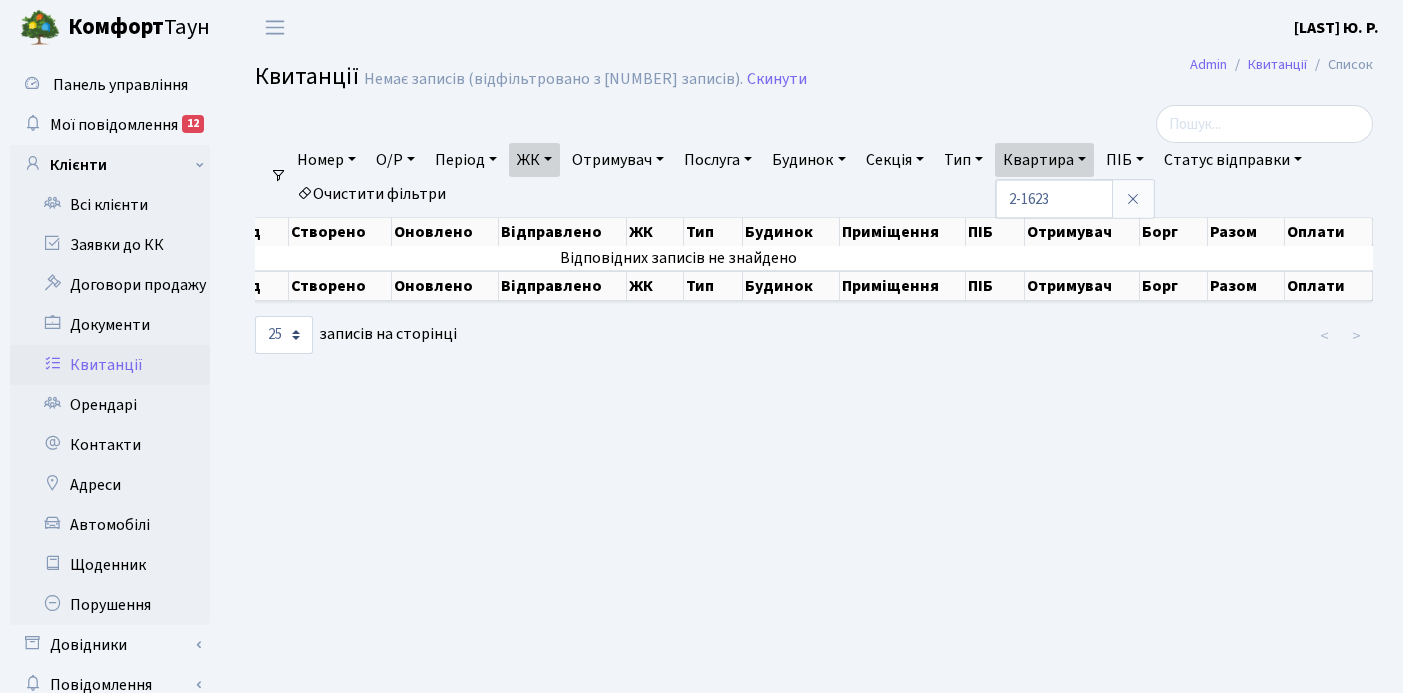 click on "ЖК" at bounding box center [534, 160] 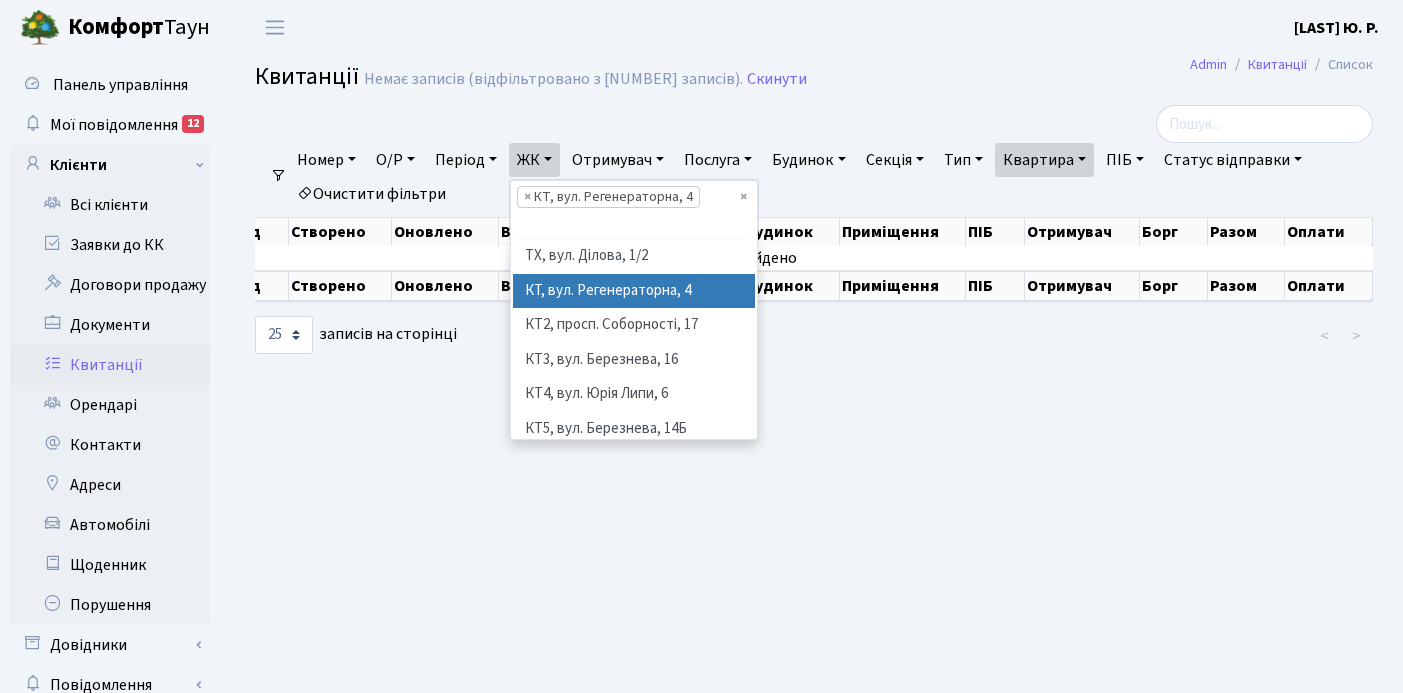 click on "×" at bounding box center (527, 197) 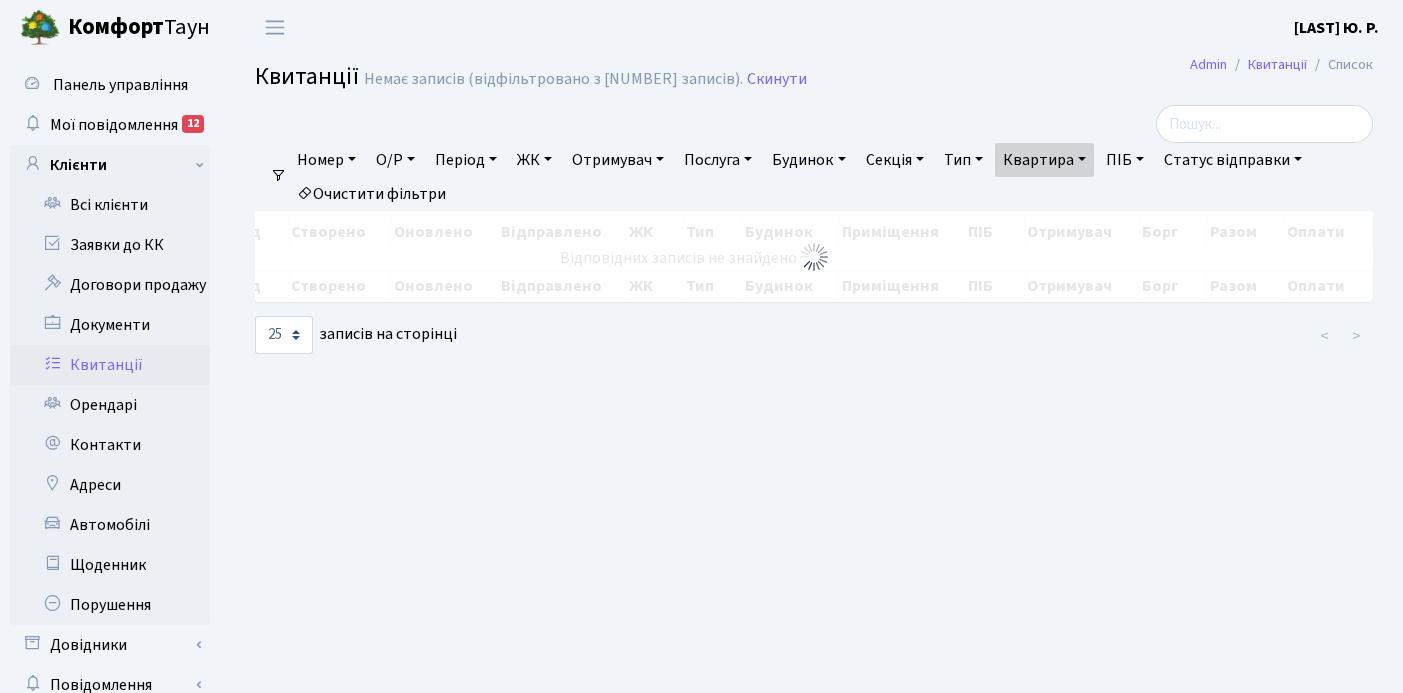 click on "ЖК" at bounding box center (534, 160) 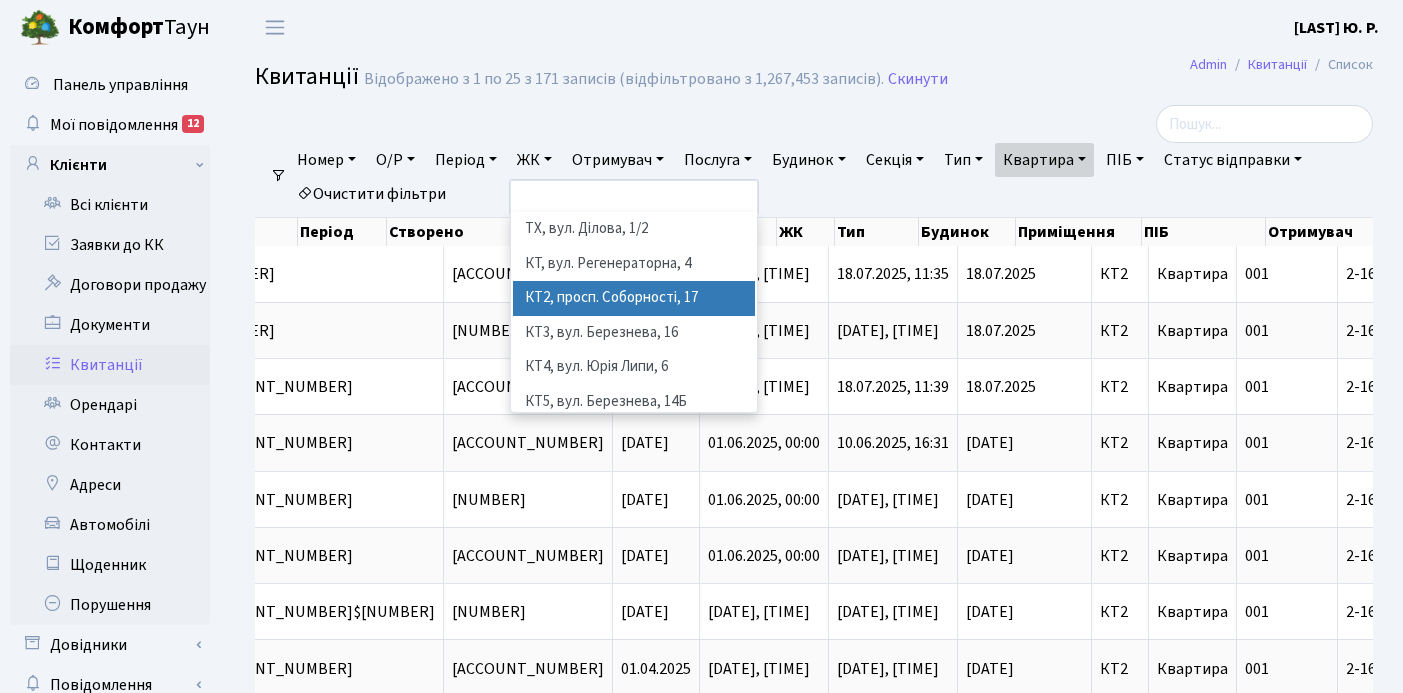 click on "КТ2, просп. Соборності, 17" at bounding box center (634, 298) 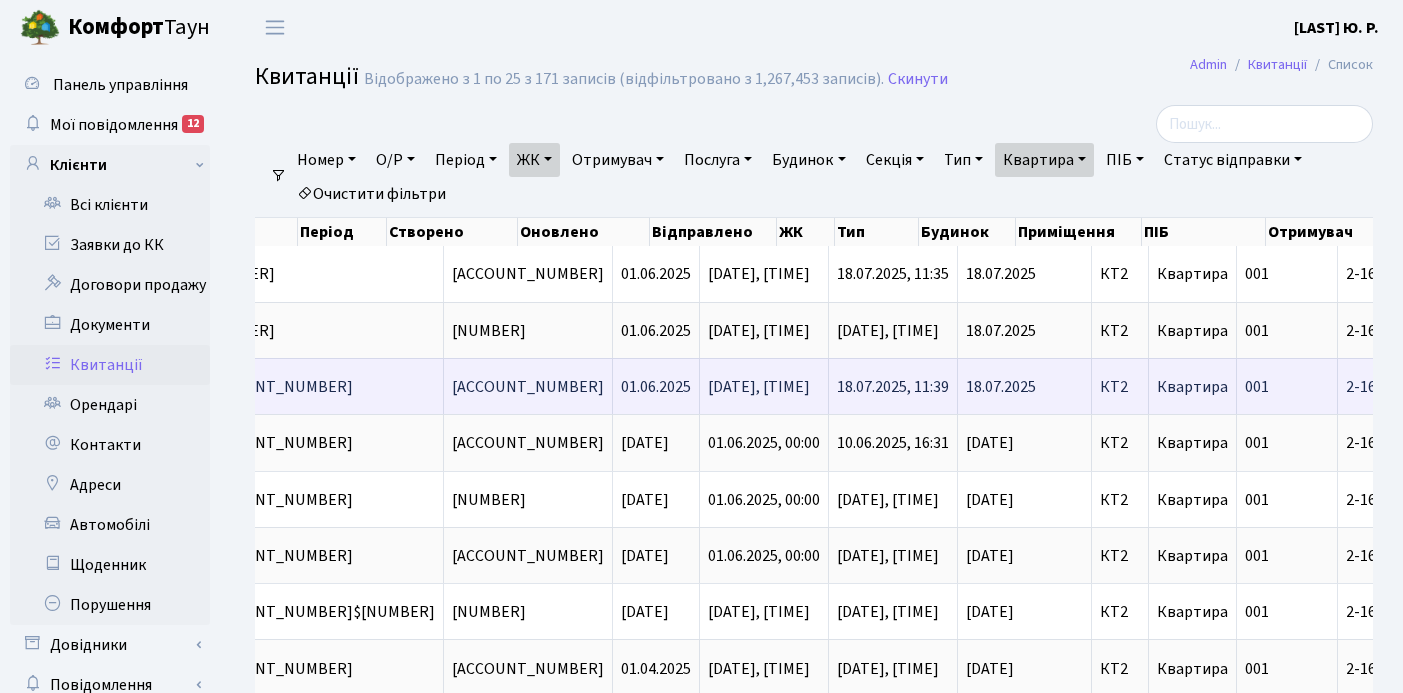 scroll, scrollTop: 0, scrollLeft: 709, axis: horizontal 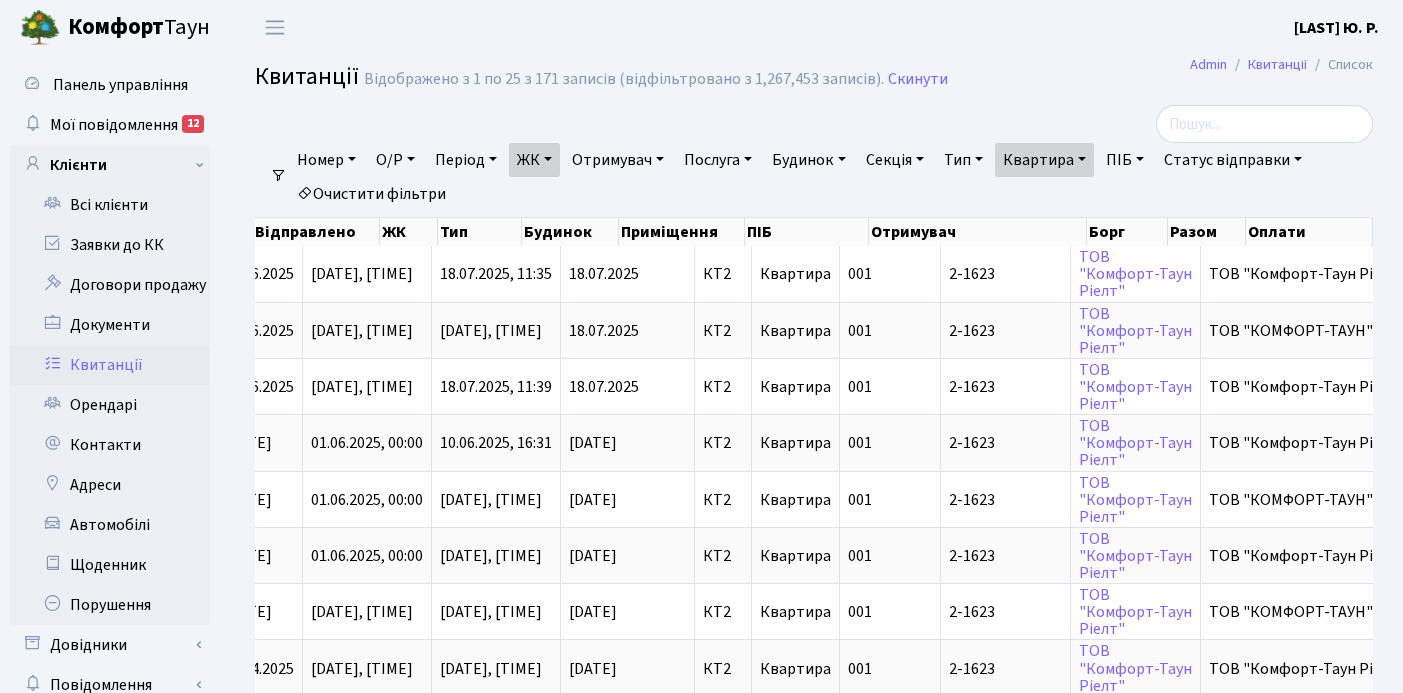 click on "Квартира" at bounding box center (1044, 160) 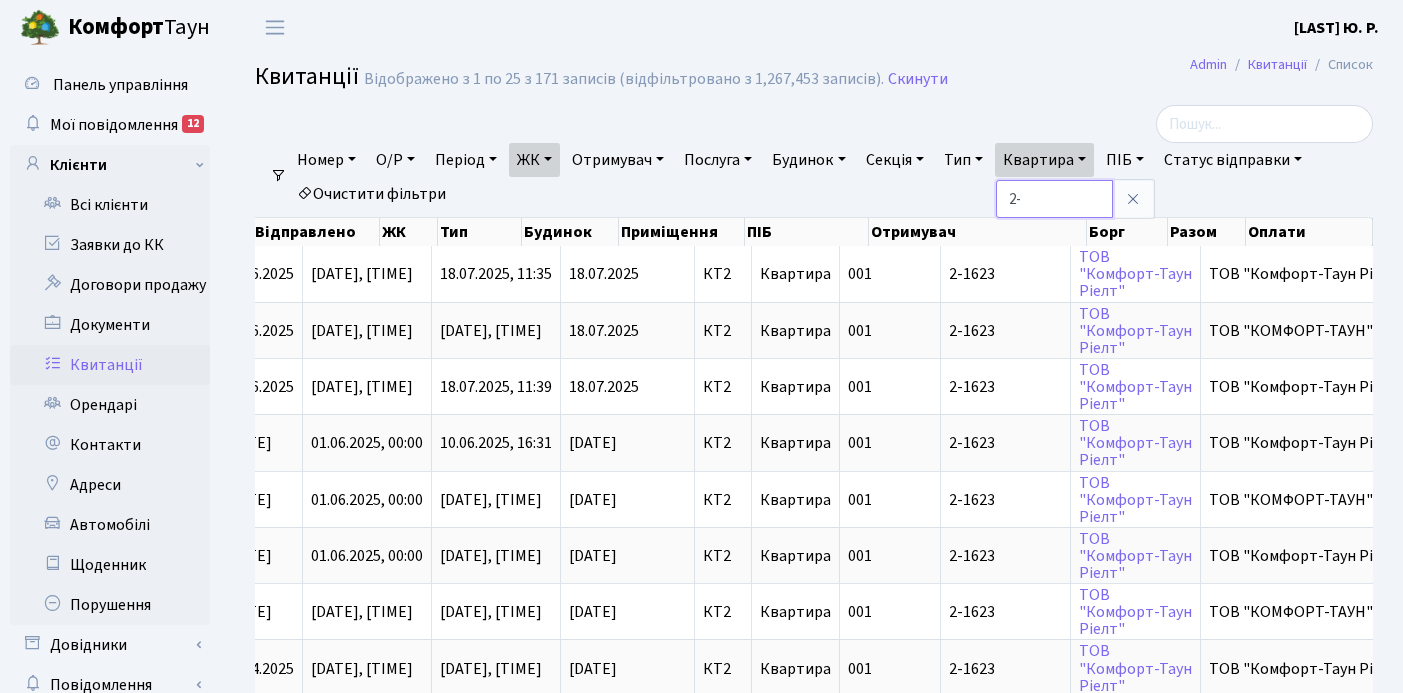 type on "2" 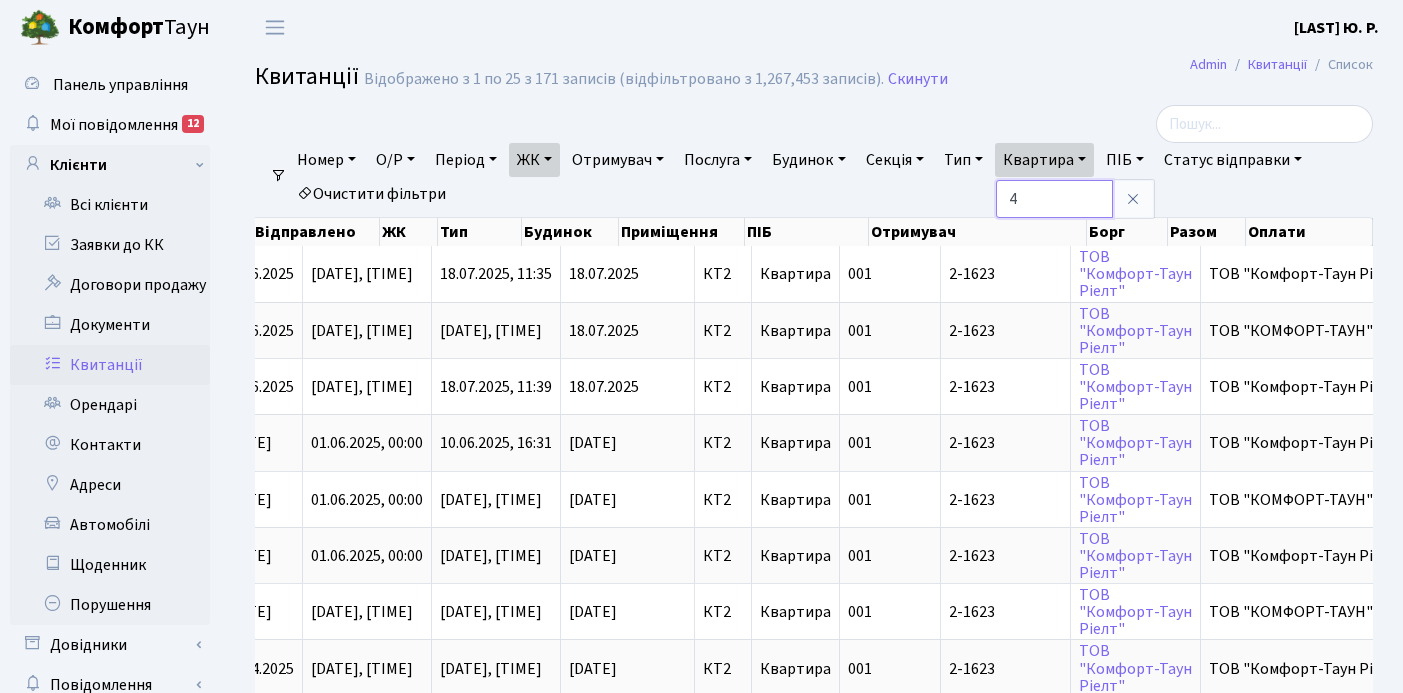 type on "4" 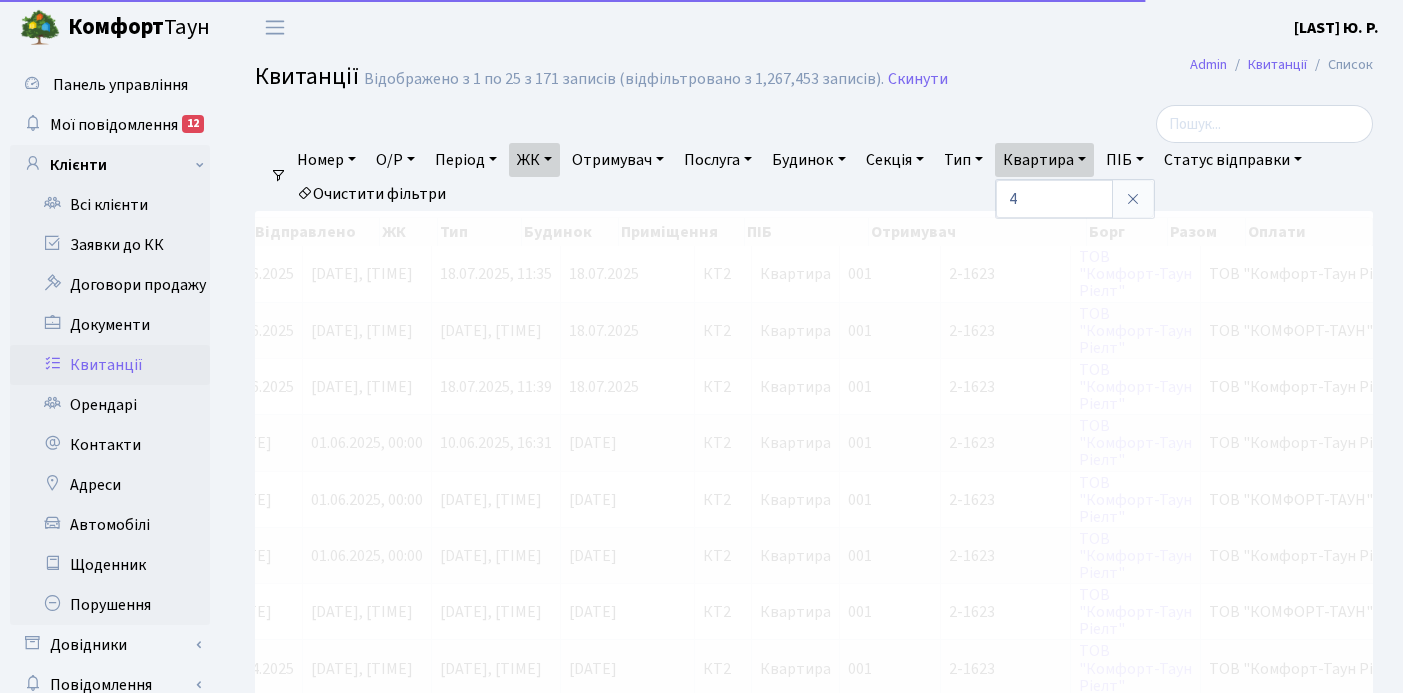 scroll, scrollTop: 0, scrollLeft: 312, axis: horizontal 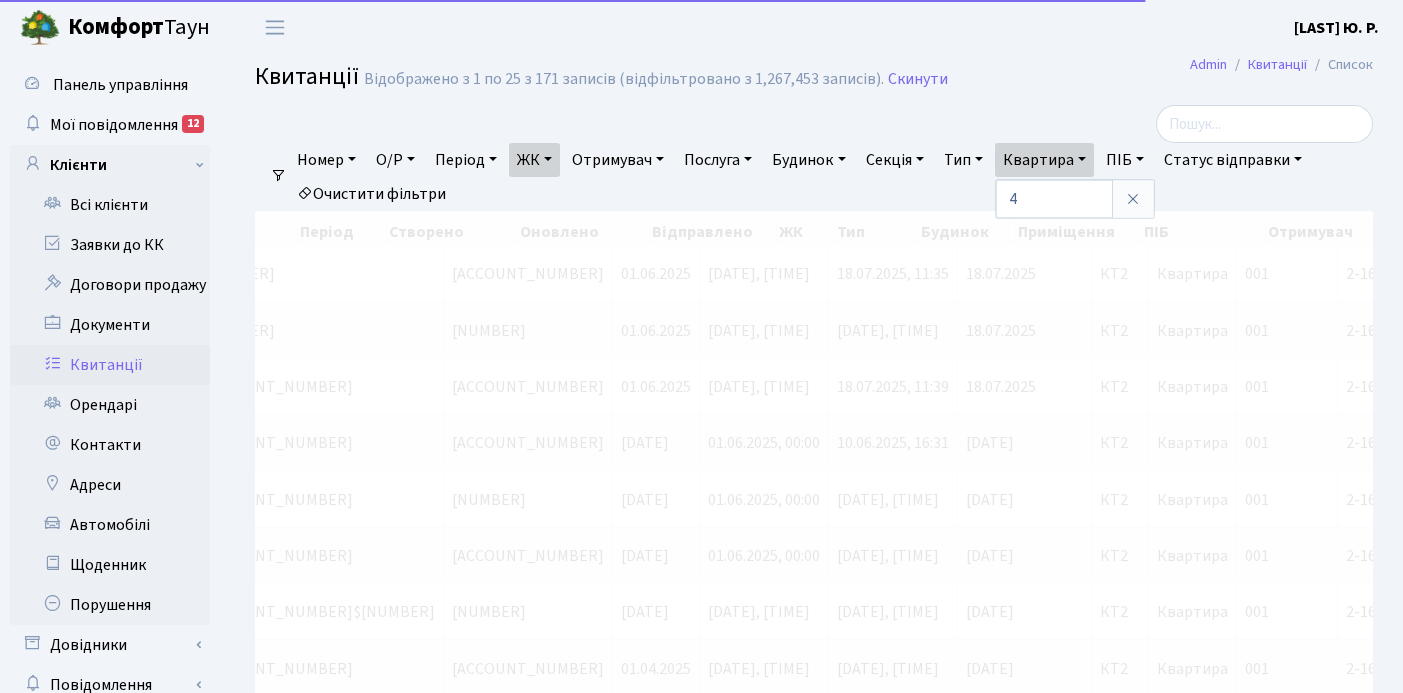 click on "ЖК" at bounding box center (534, 160) 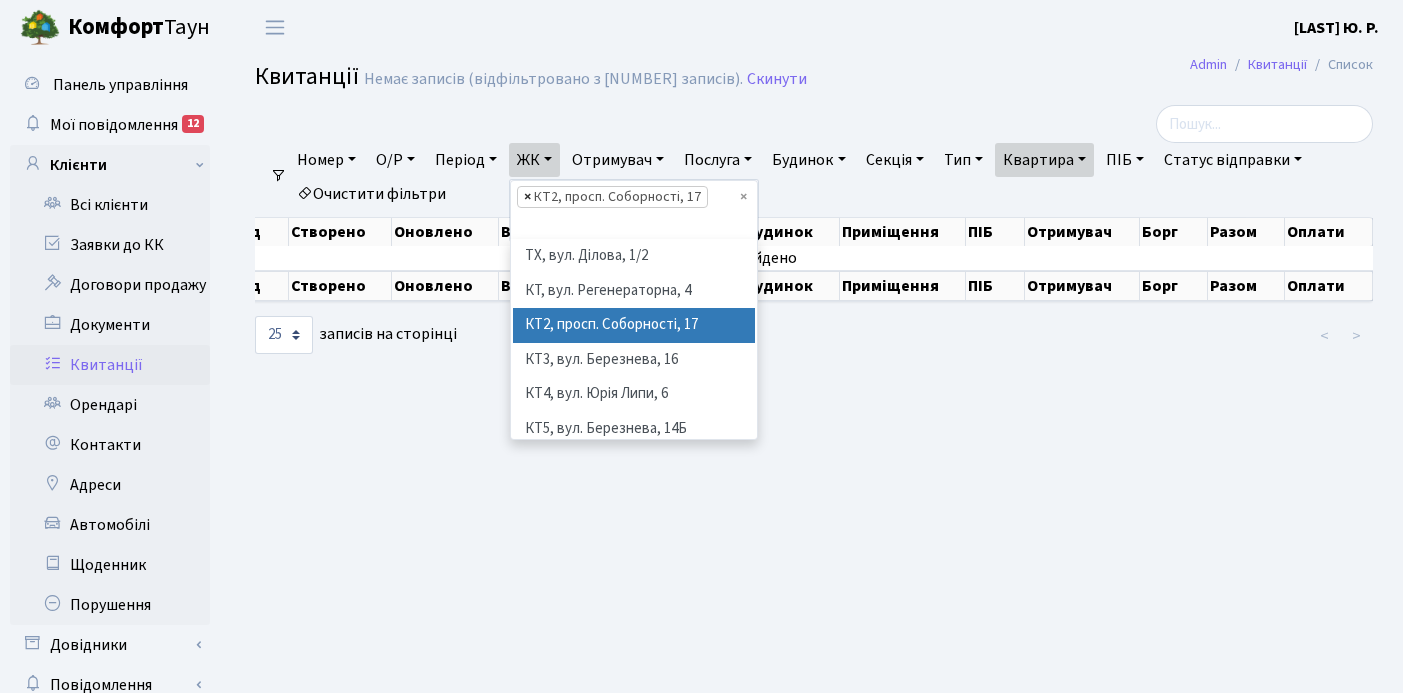 click on "×" at bounding box center (527, 197) 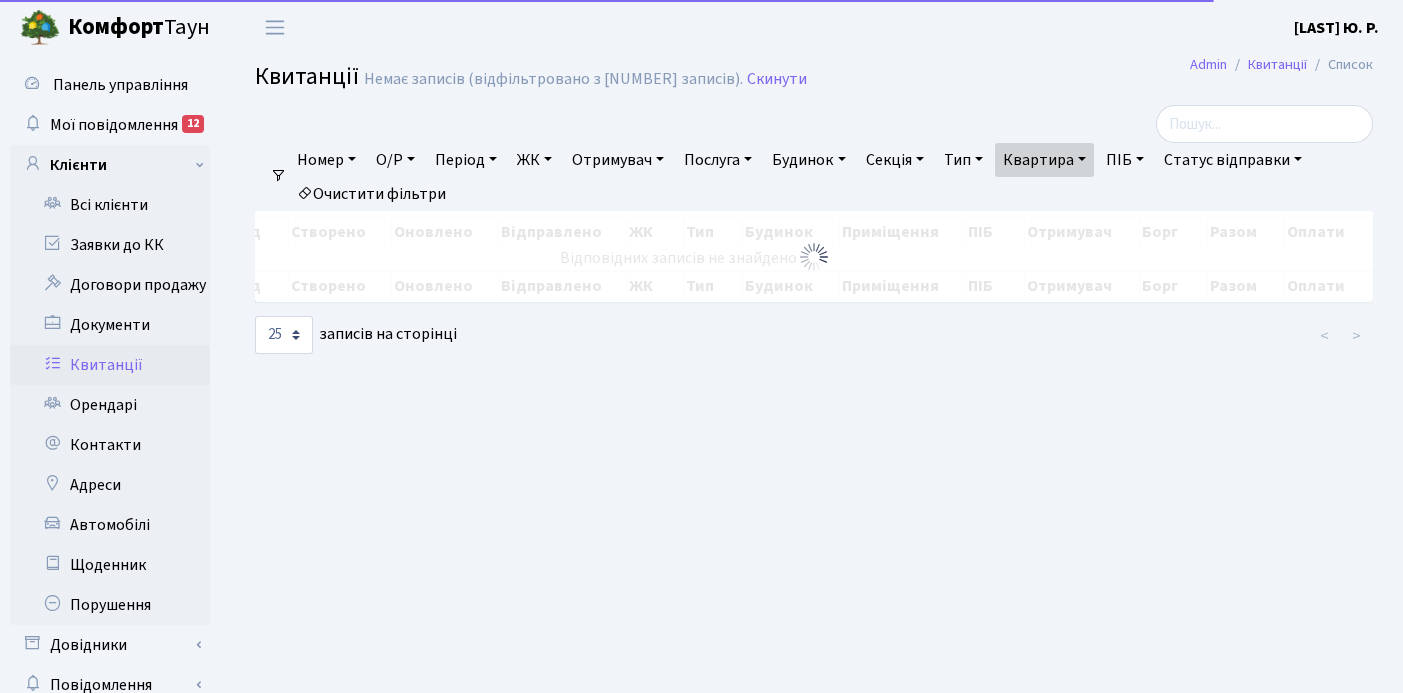 click on "ЖК" at bounding box center (534, 160) 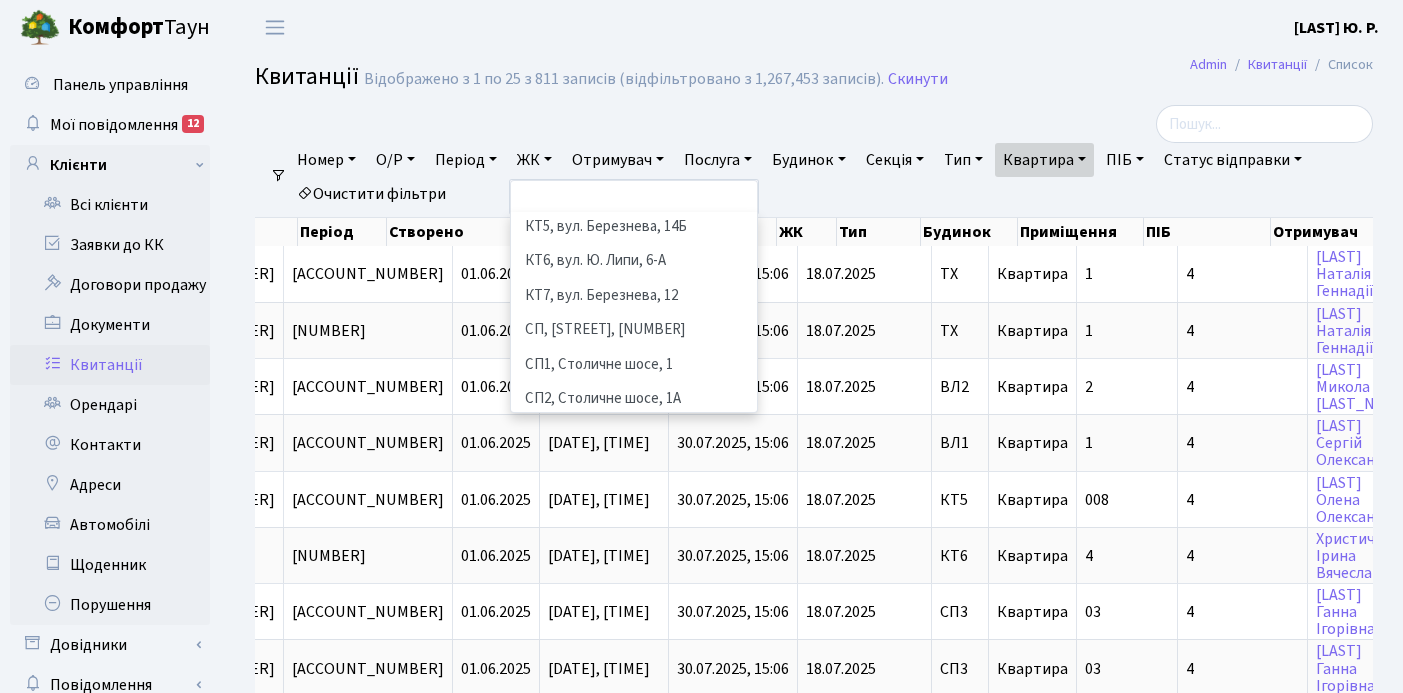 scroll, scrollTop: 182, scrollLeft: 0, axis: vertical 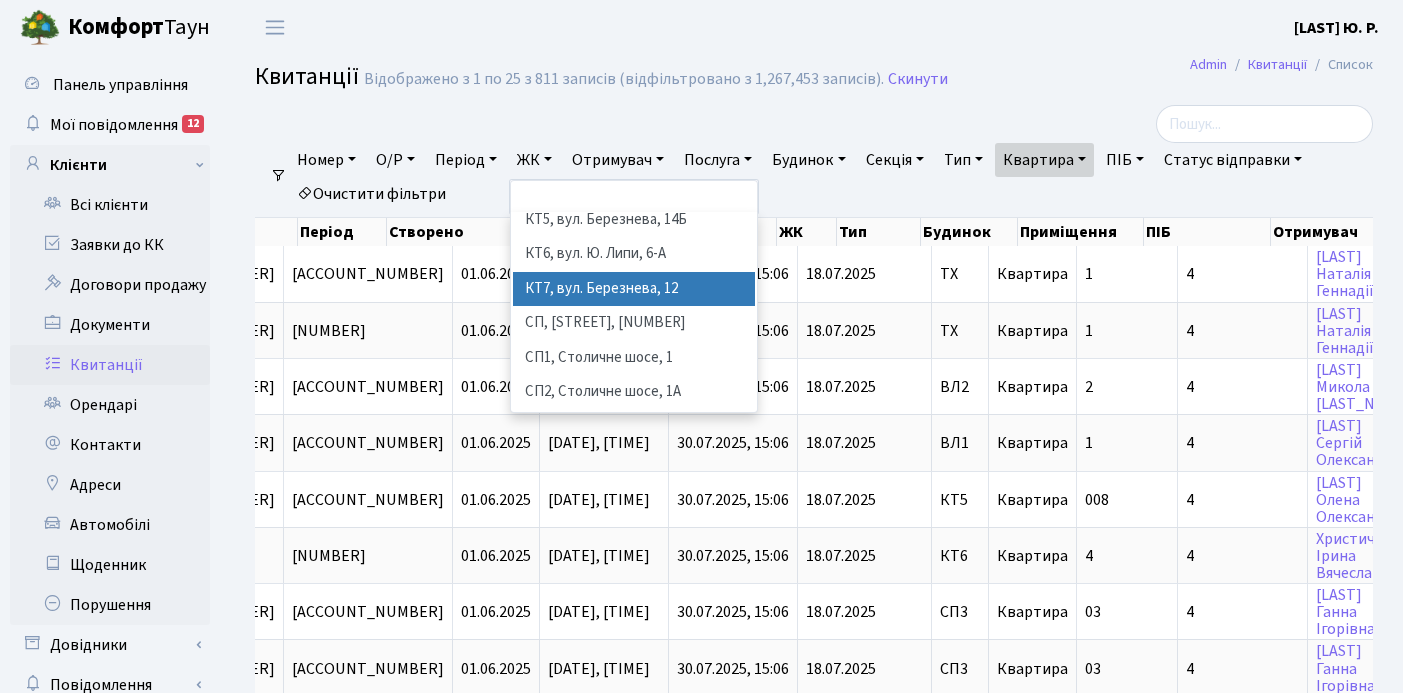 click on "КТ7, вул. Березнева, 12" at bounding box center [634, 289] 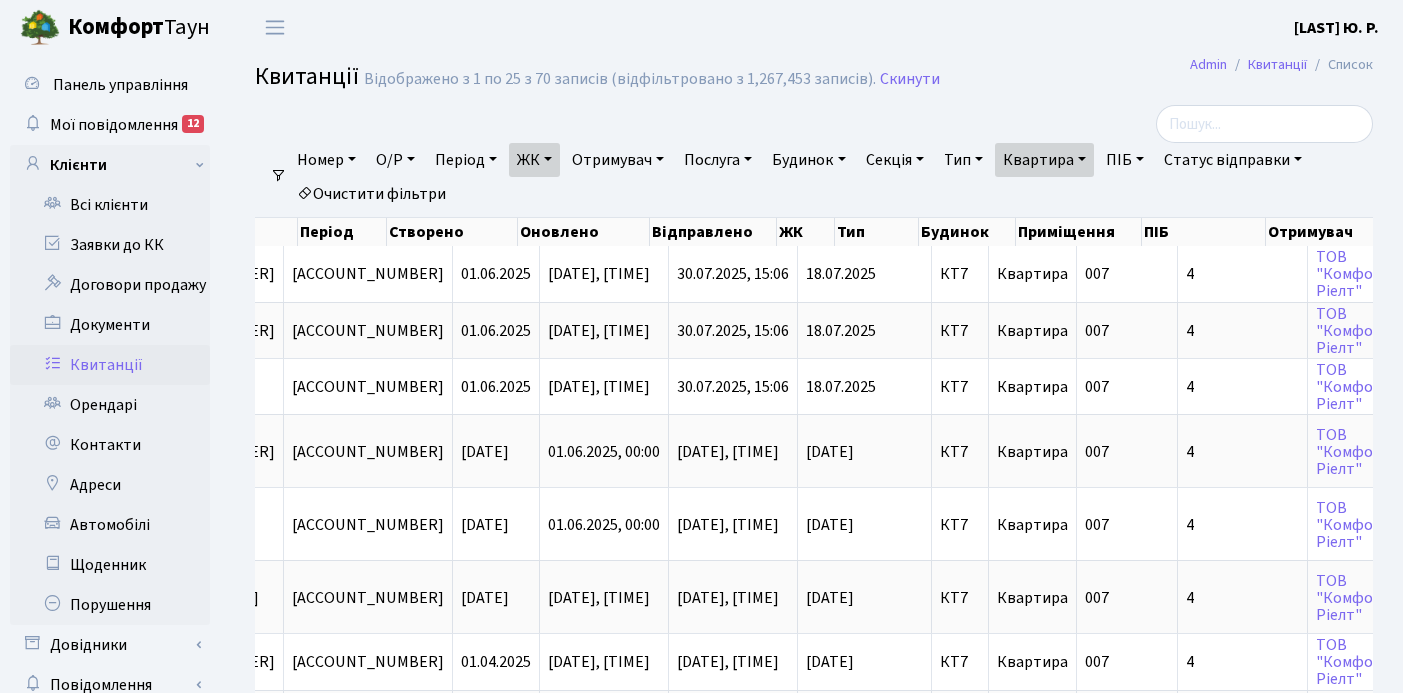 scroll, scrollTop: 0, scrollLeft: 428, axis: horizontal 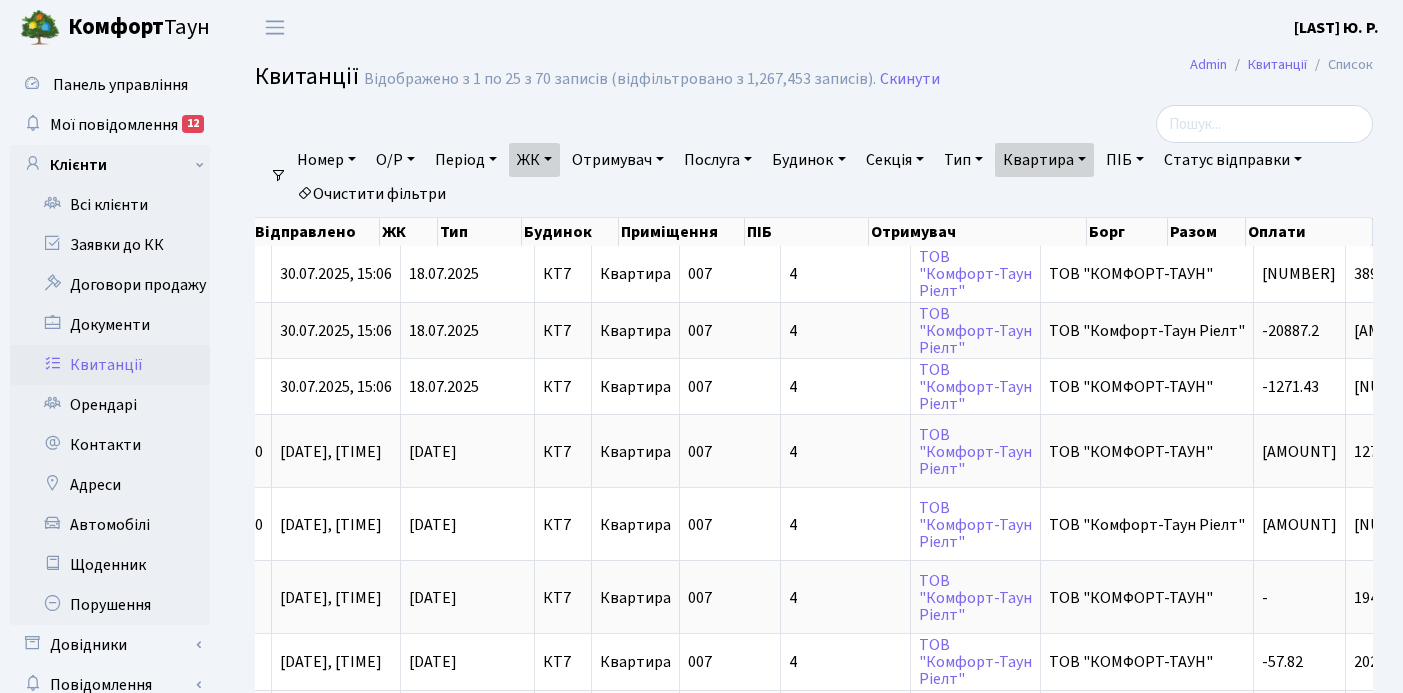 click on "Квартира" at bounding box center (1044, 160) 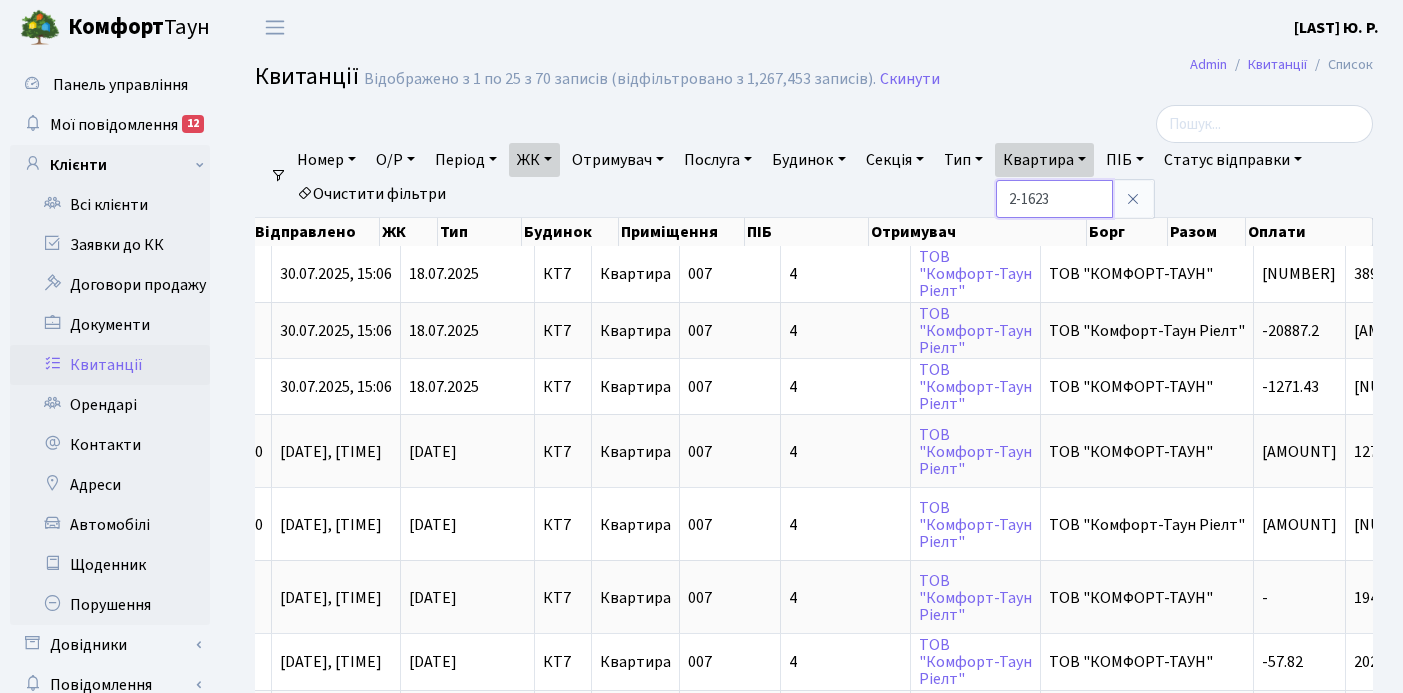 type on "2-1623" 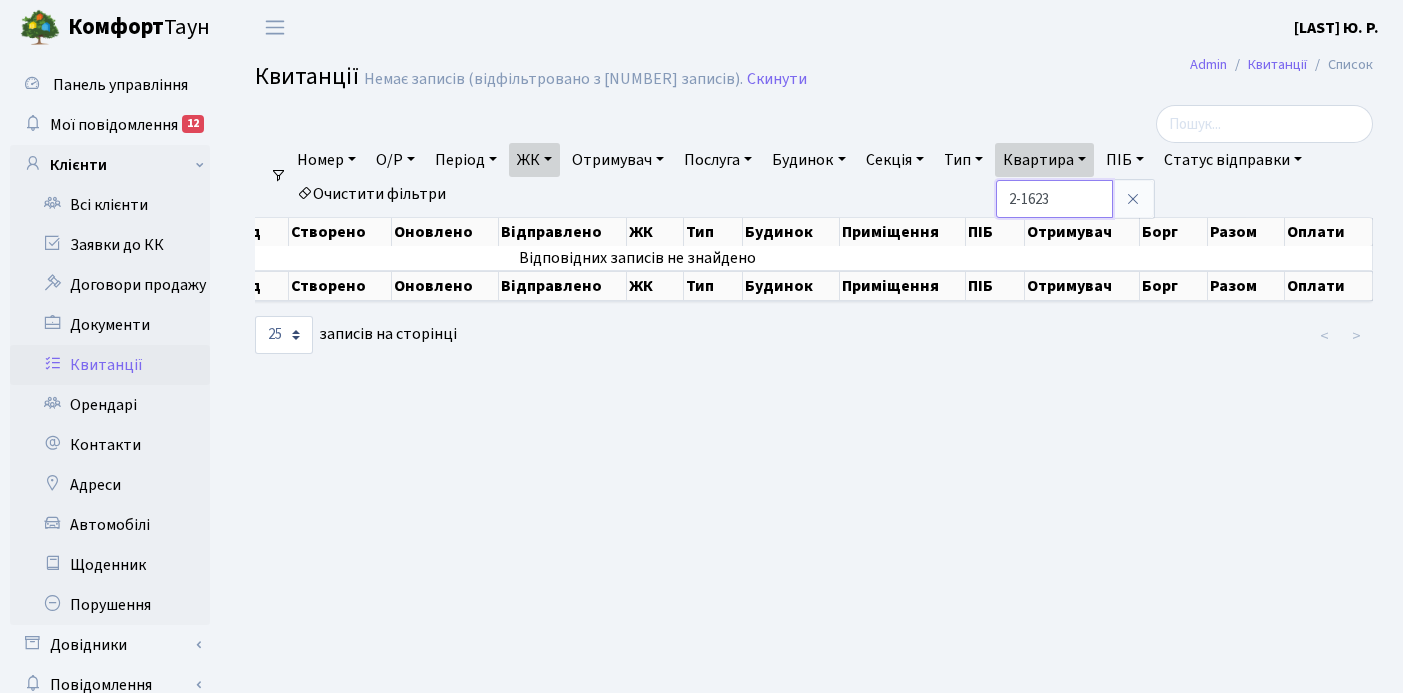 scroll, scrollTop: 0, scrollLeft: 312, axis: horizontal 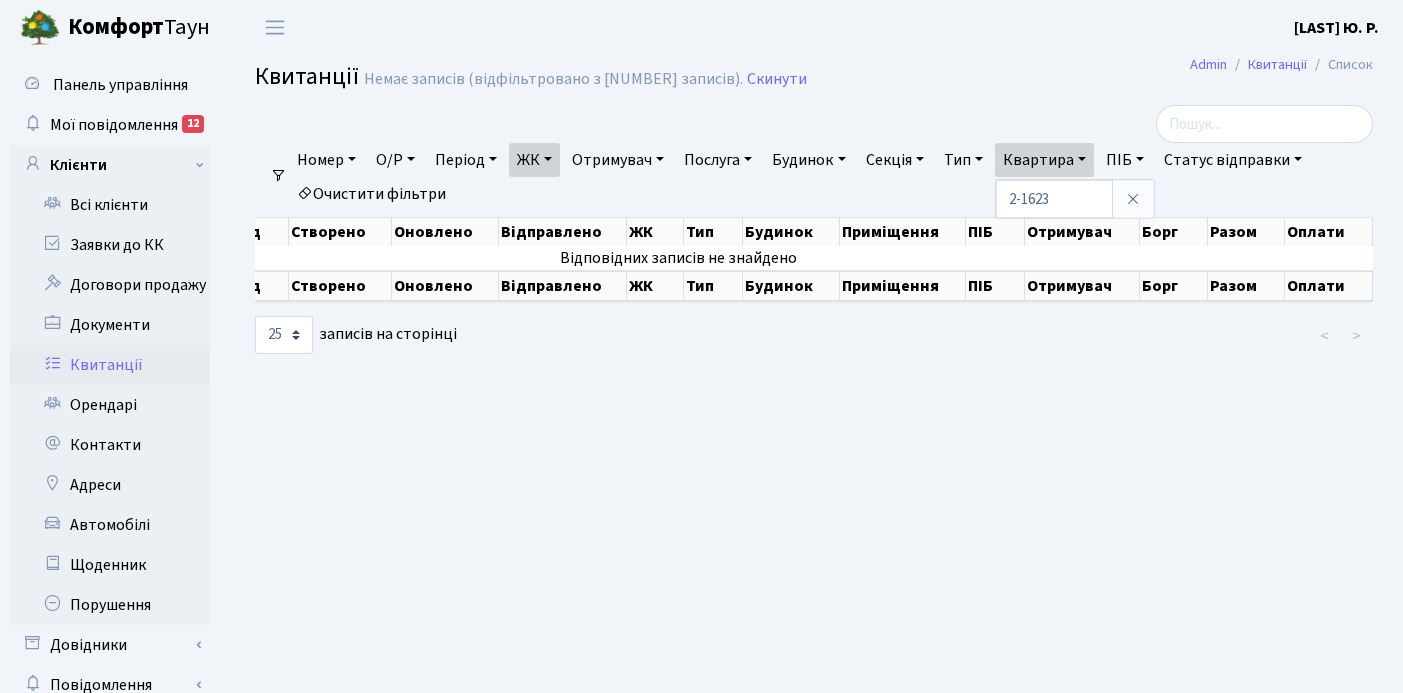 click on "ЖК" at bounding box center [534, 160] 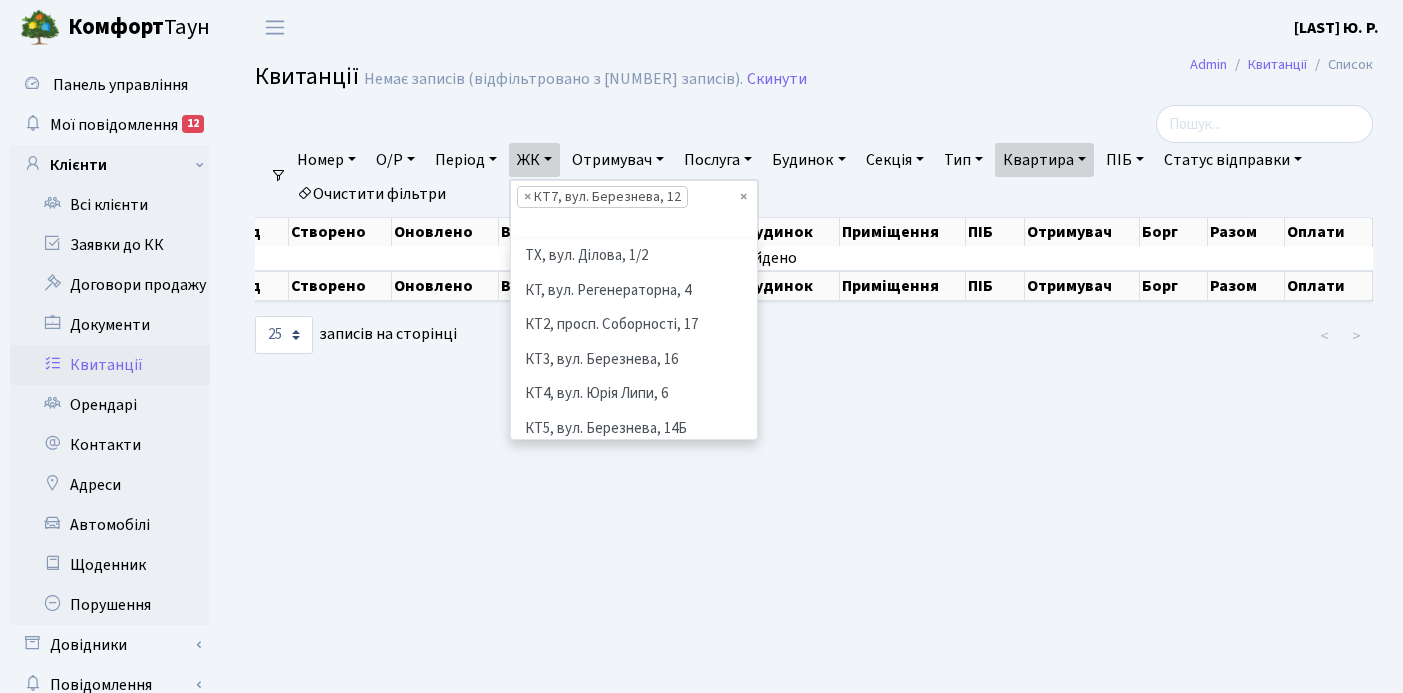 scroll, scrollTop: 207, scrollLeft: 0, axis: vertical 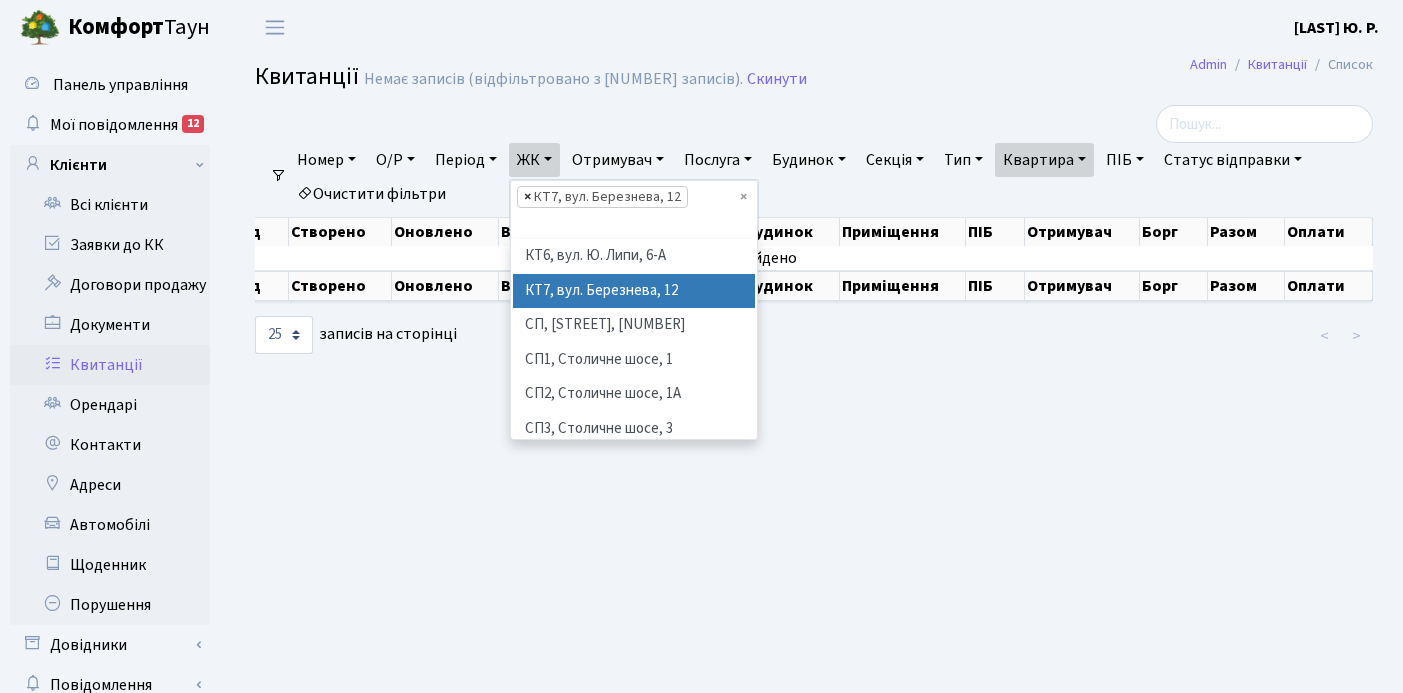 click on "×" at bounding box center (527, 197) 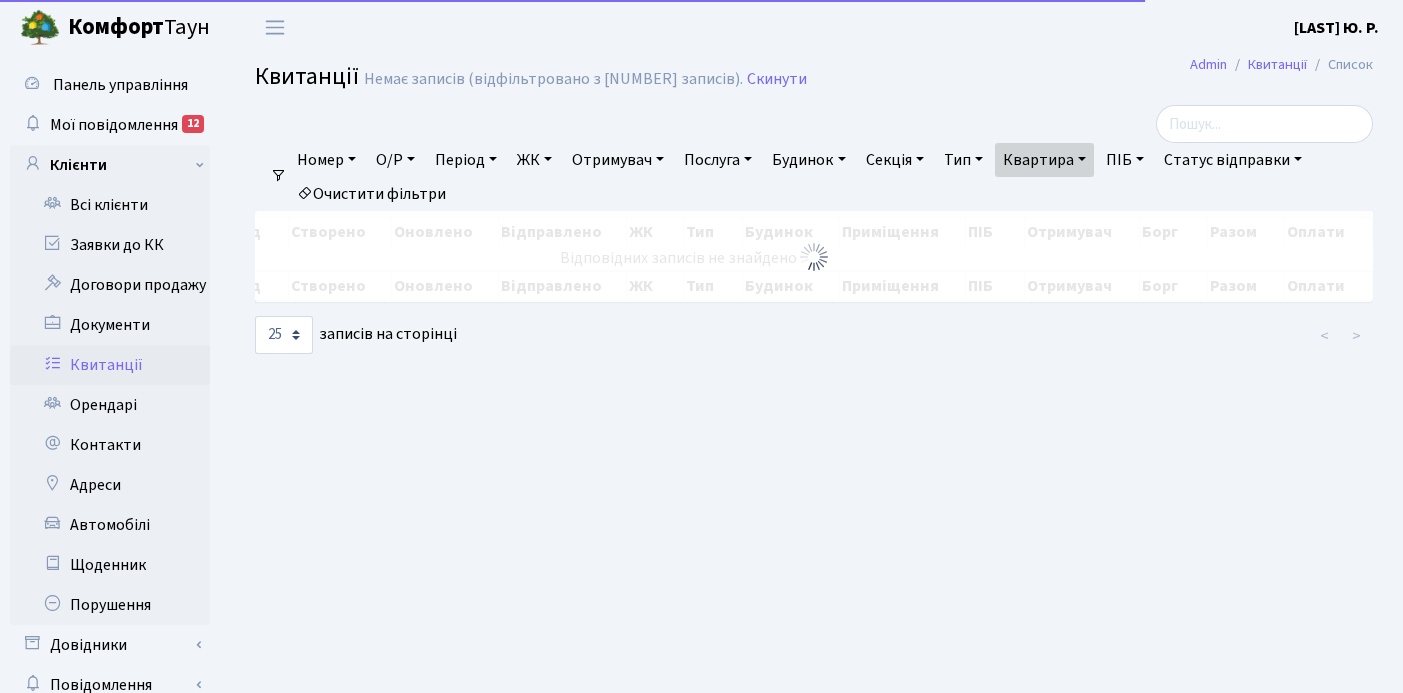 click on "ЖК" at bounding box center (534, 160) 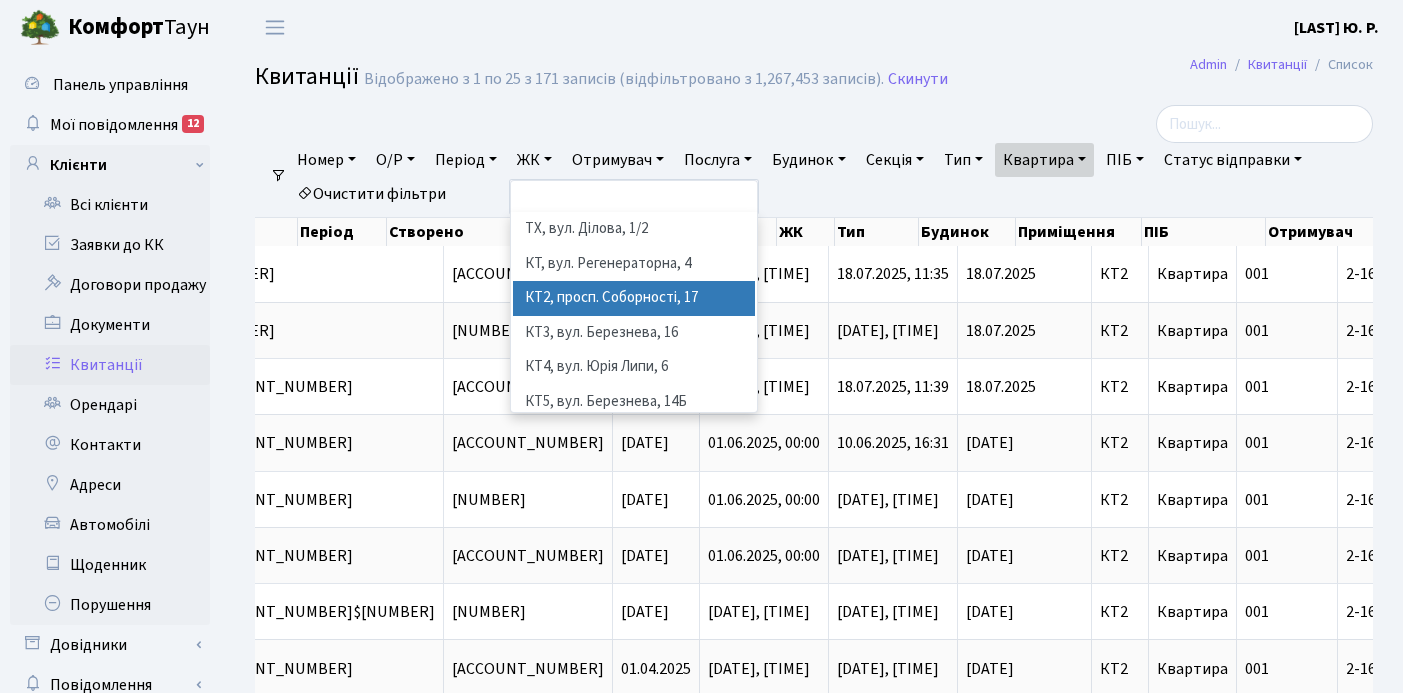 click on "КТ2, просп. Соборності, 17" at bounding box center (634, 298) 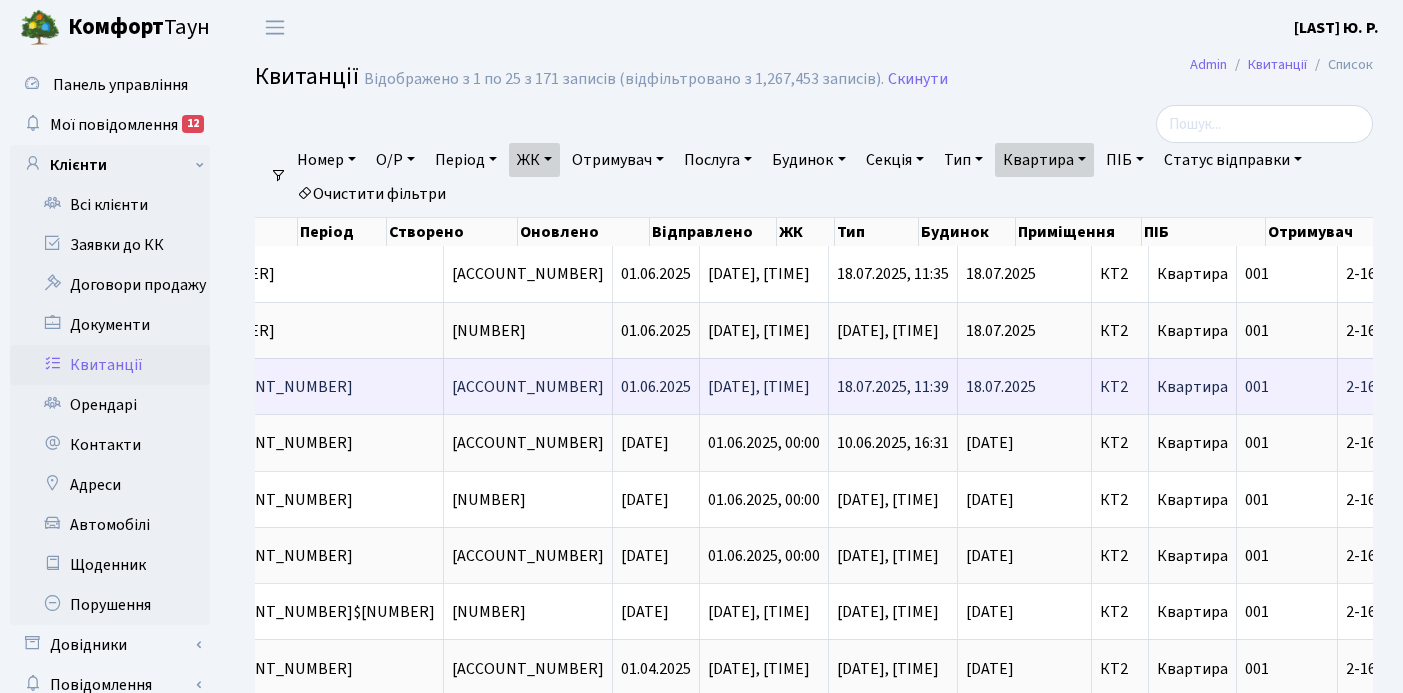 scroll, scrollTop: 0, scrollLeft: 709, axis: horizontal 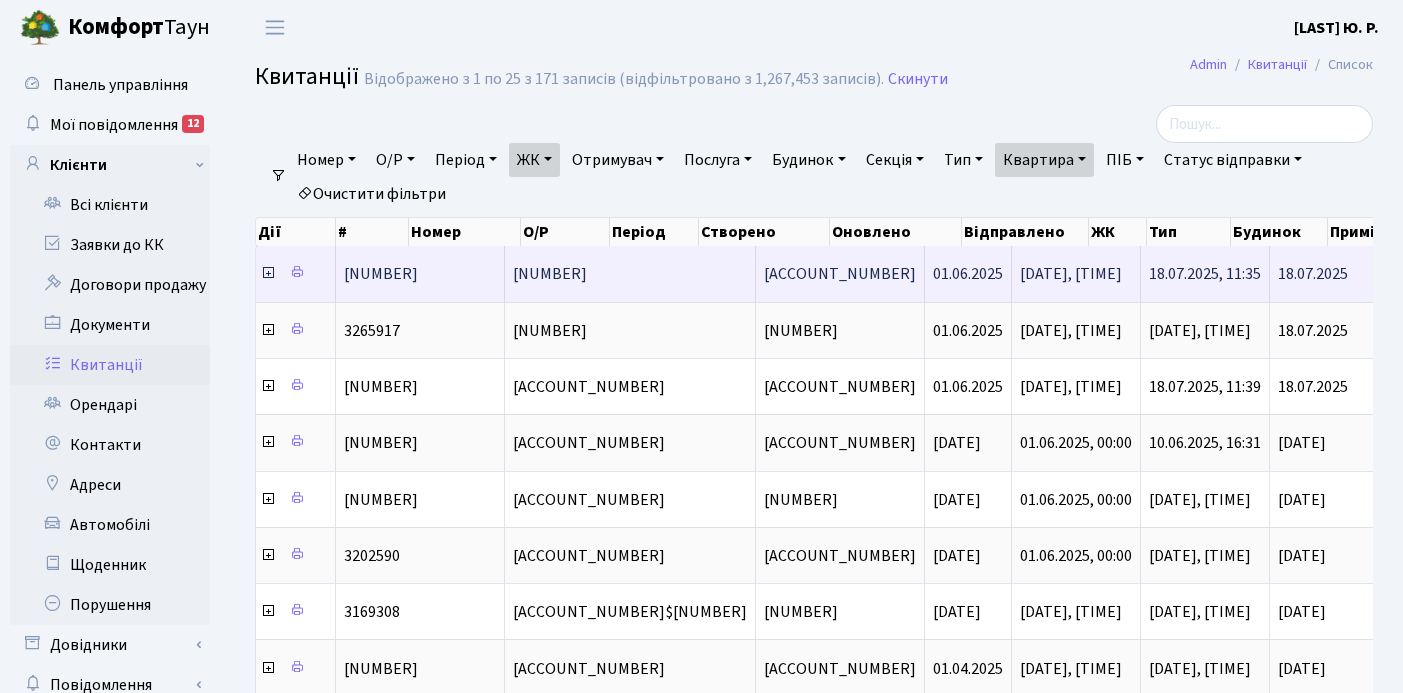 click at bounding box center [268, 273] 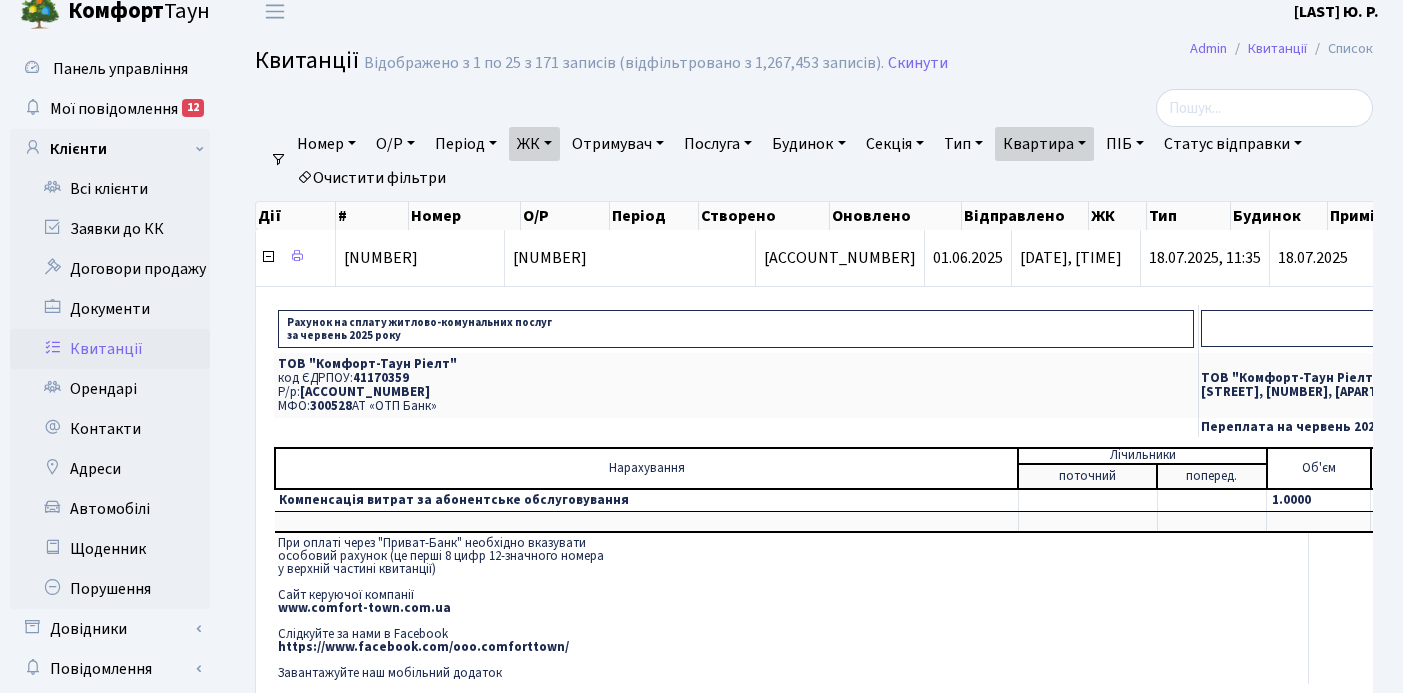 scroll, scrollTop: 32, scrollLeft: 0, axis: vertical 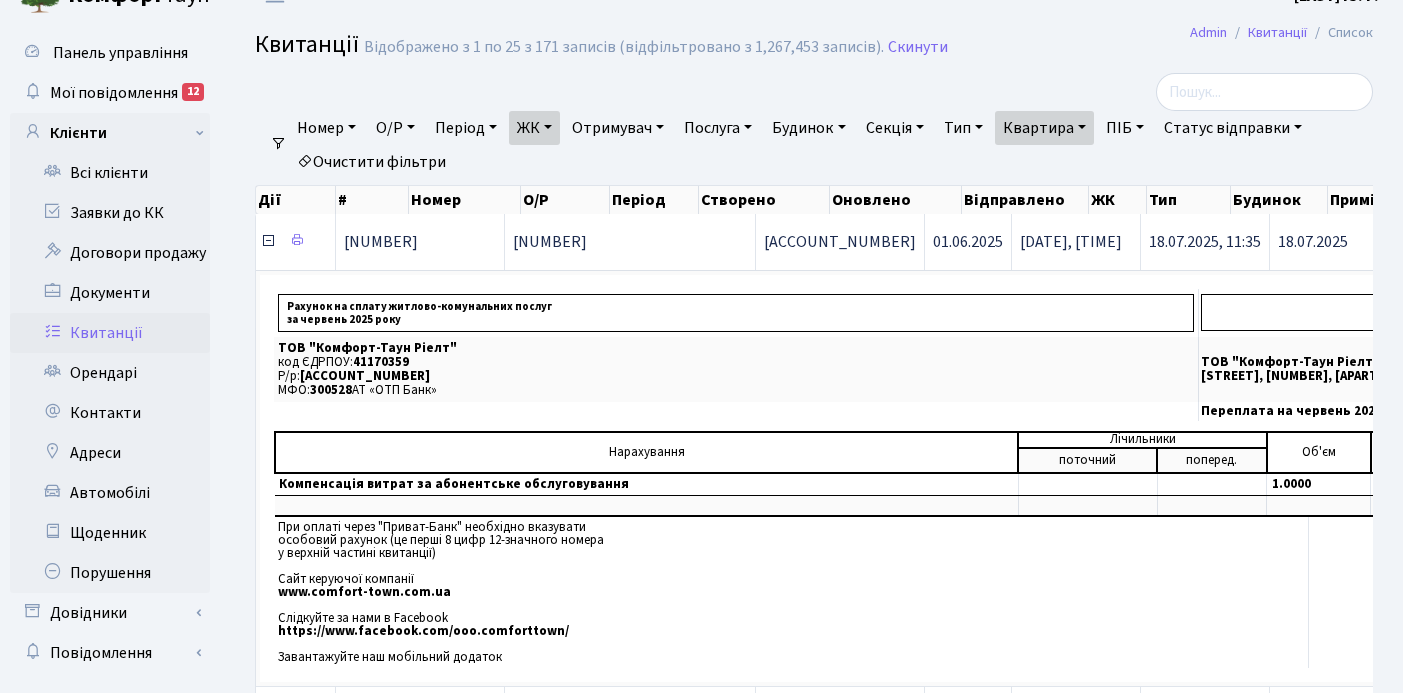 click at bounding box center (268, 241) 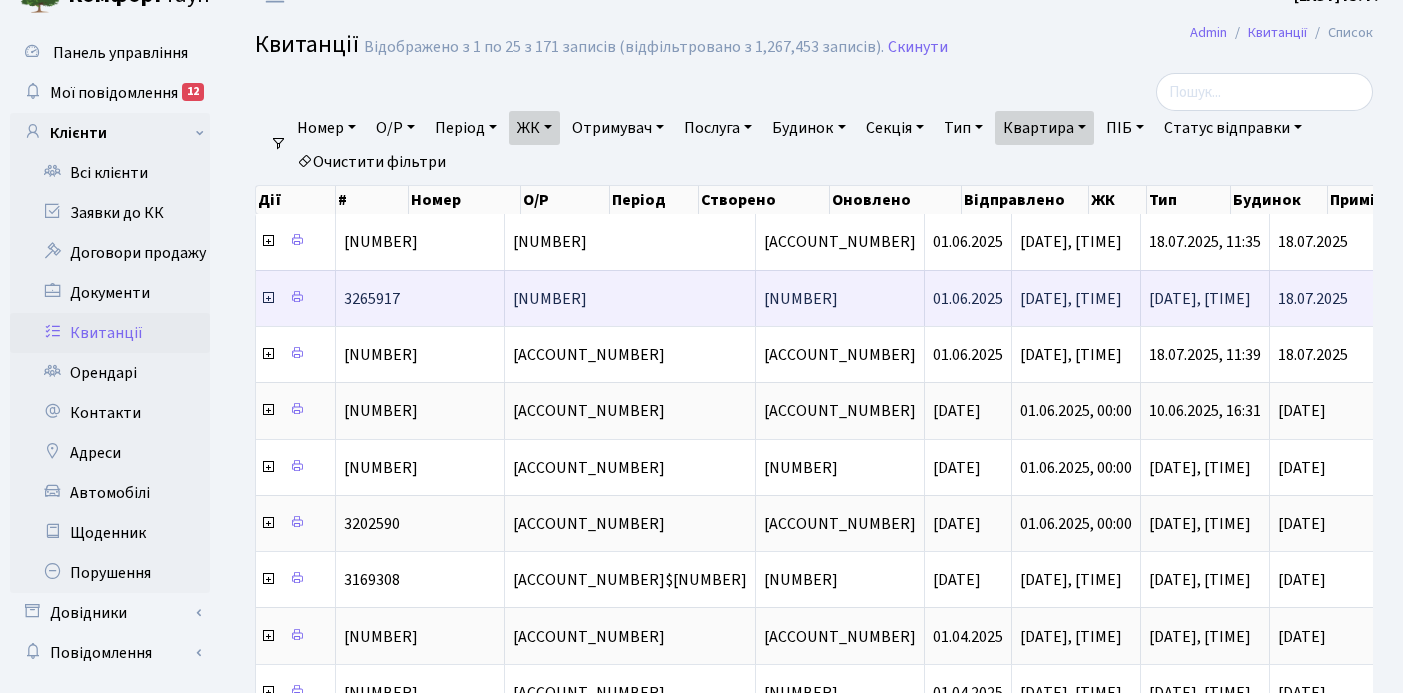 click at bounding box center (268, 298) 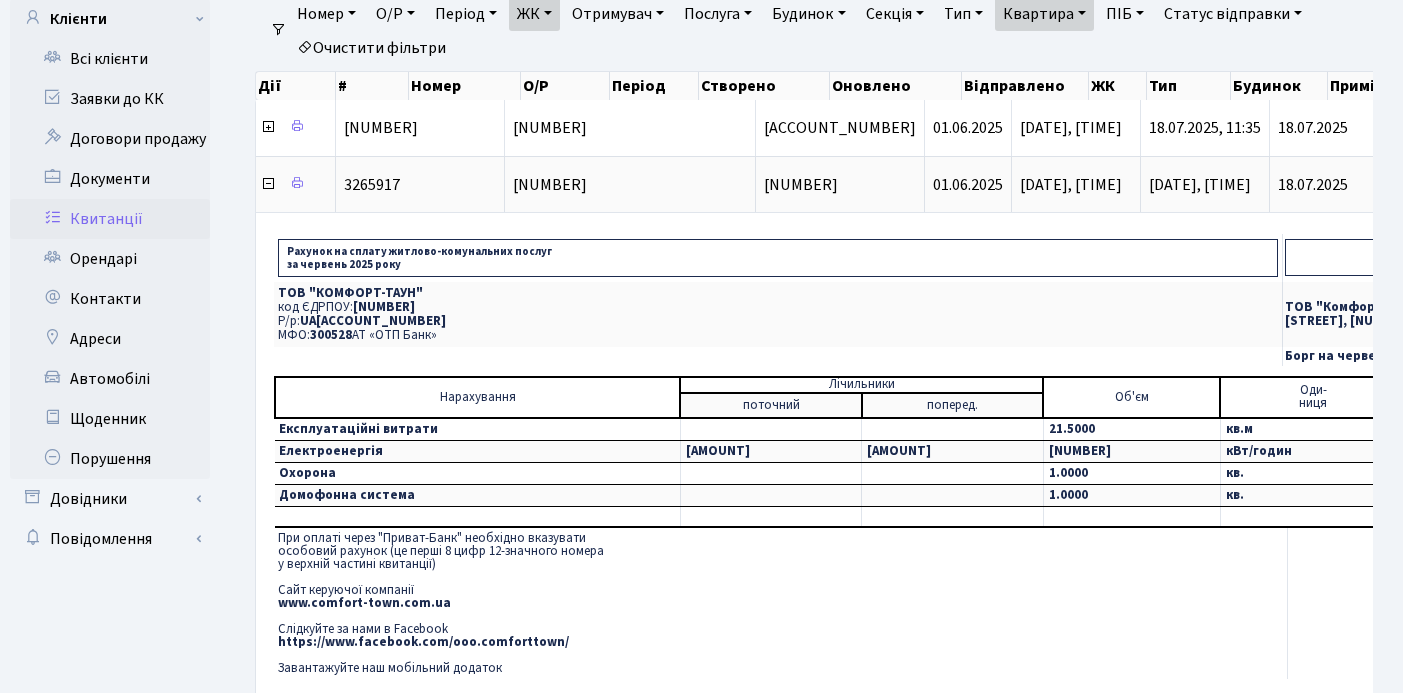 scroll, scrollTop: 185, scrollLeft: 0, axis: vertical 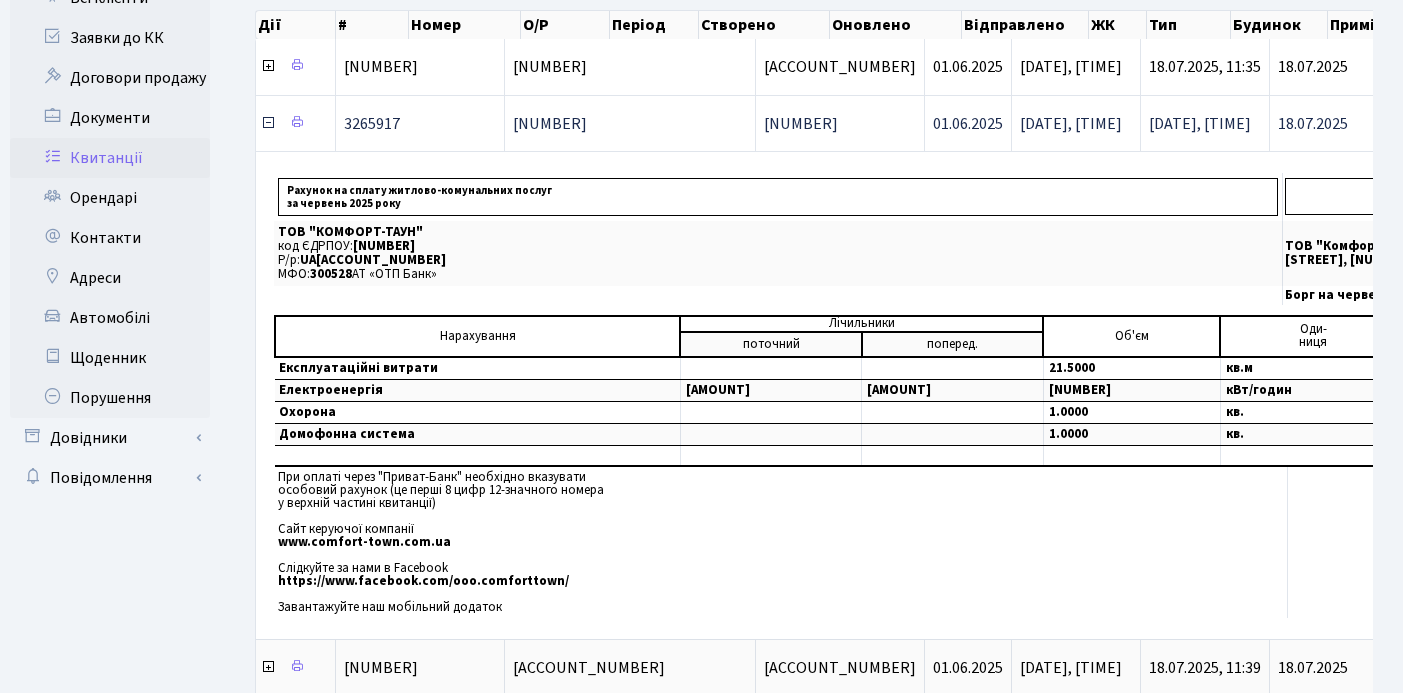 click at bounding box center (268, 123) 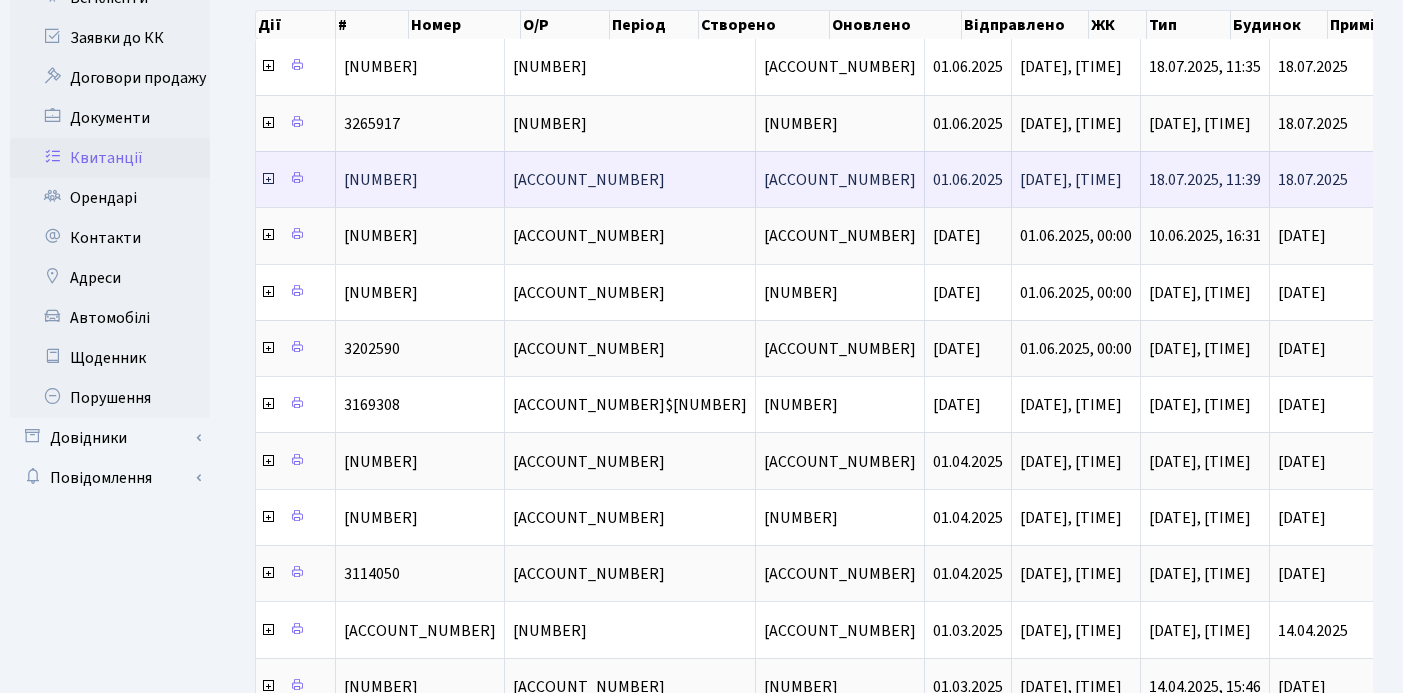 click at bounding box center (268, 179) 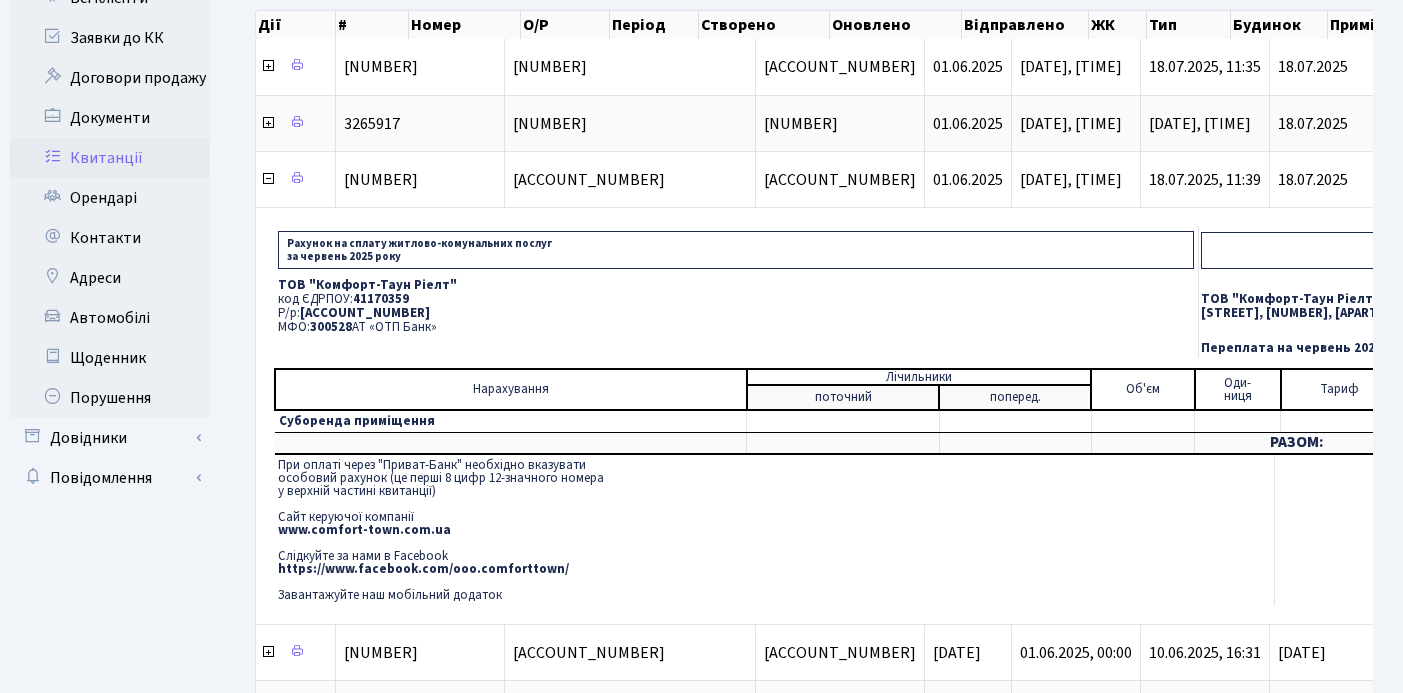 scroll, scrollTop: 0, scrollLeft: 262, axis: horizontal 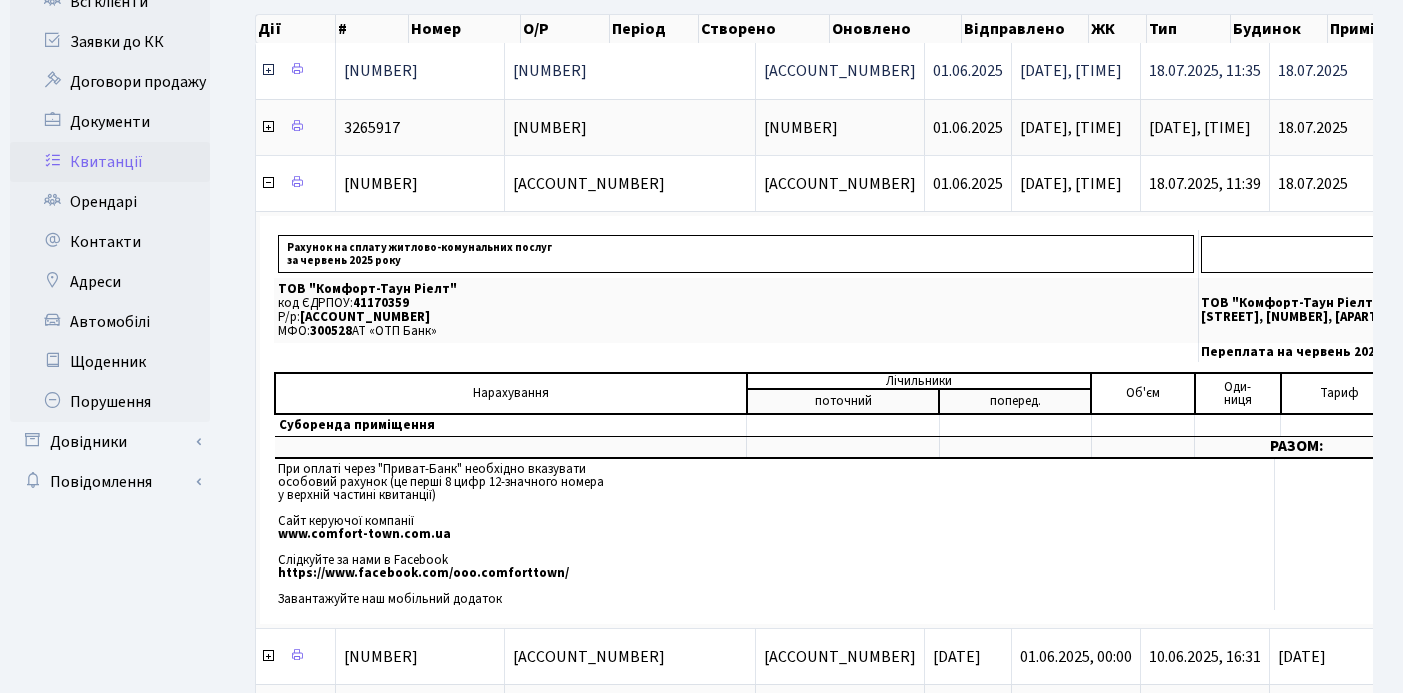 click at bounding box center [268, 70] 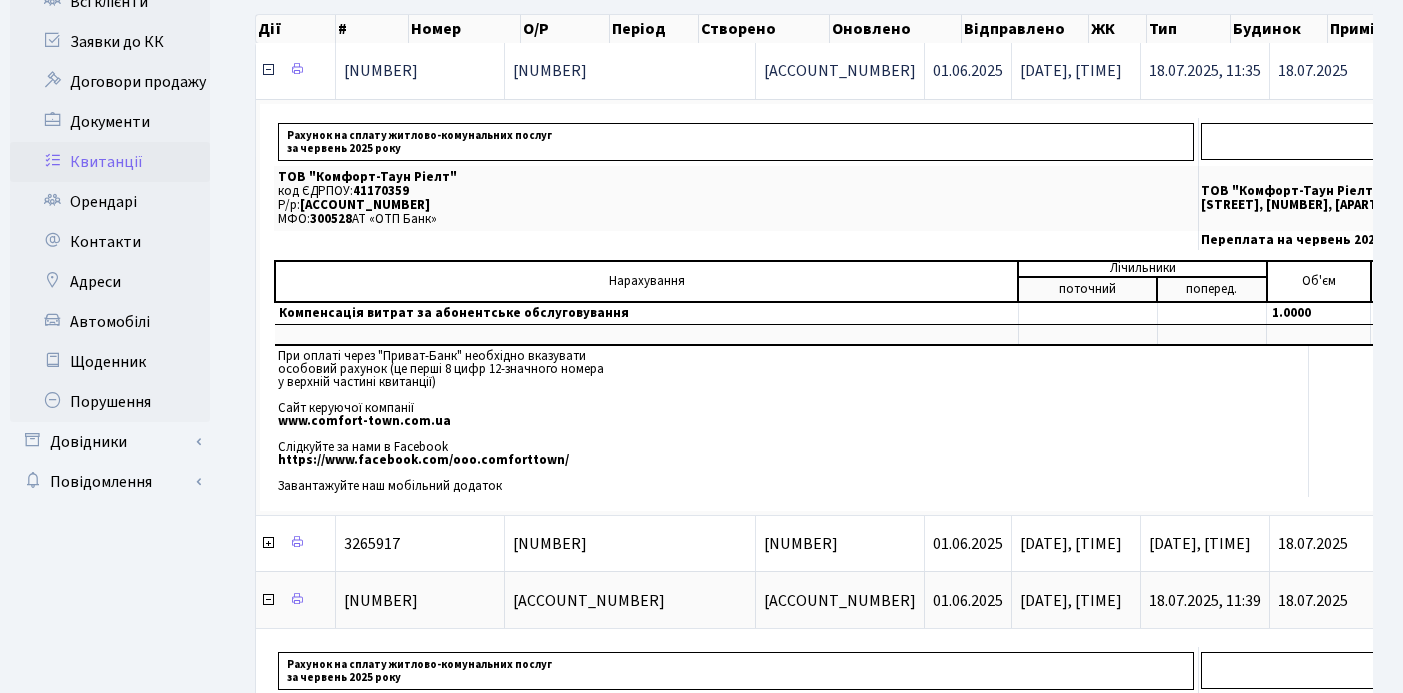 click at bounding box center (268, 70) 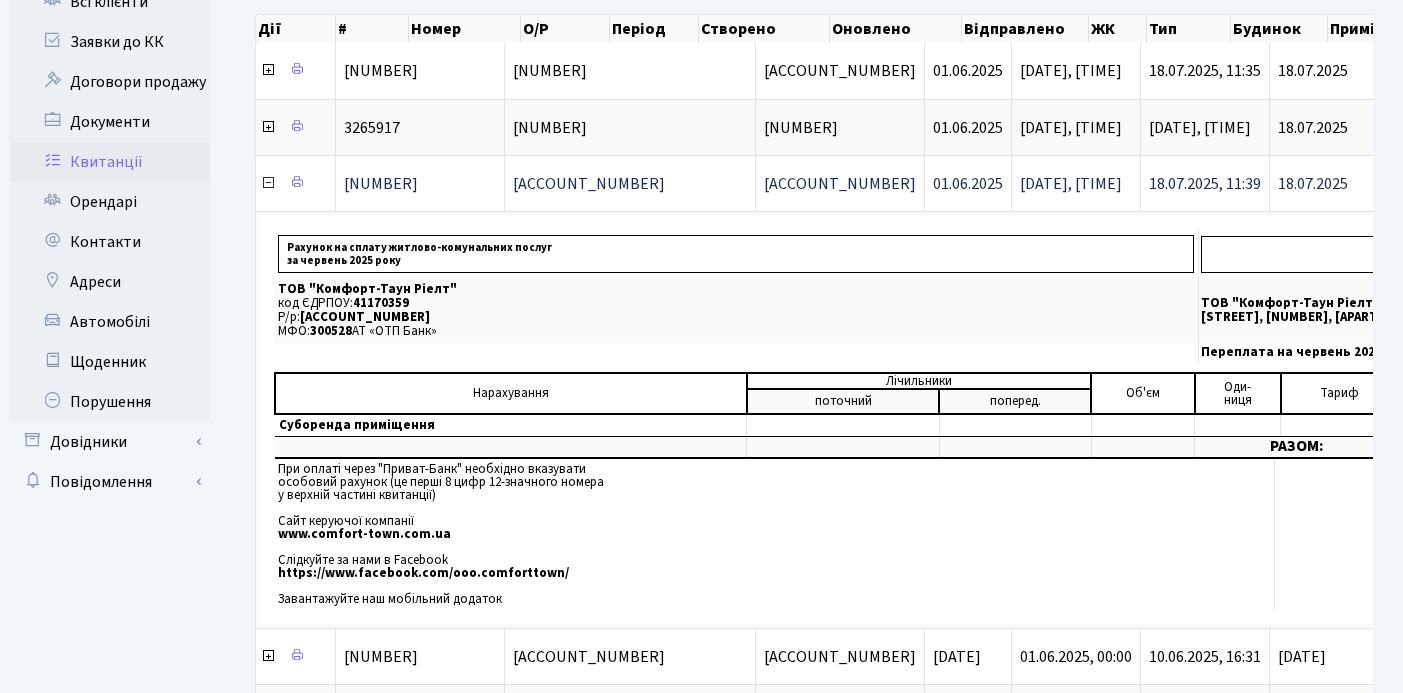 click at bounding box center (268, 183) 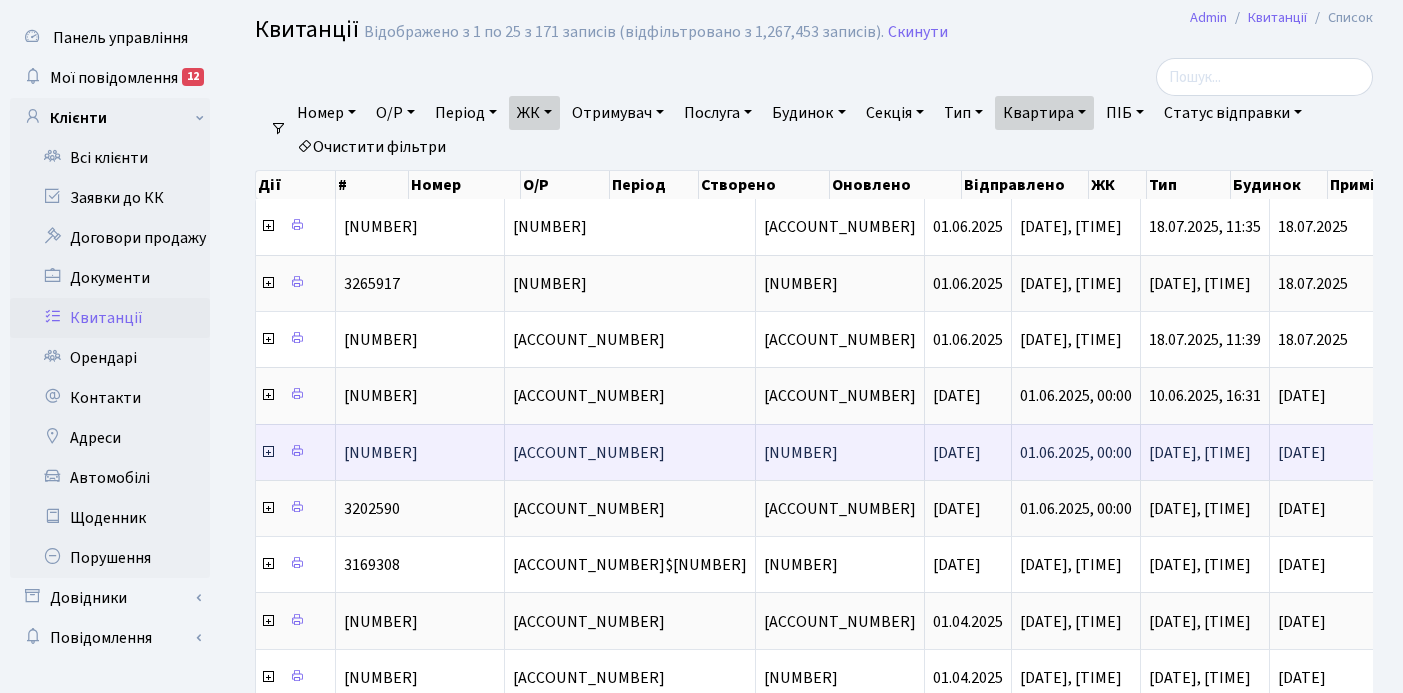 scroll, scrollTop: 35, scrollLeft: 0, axis: vertical 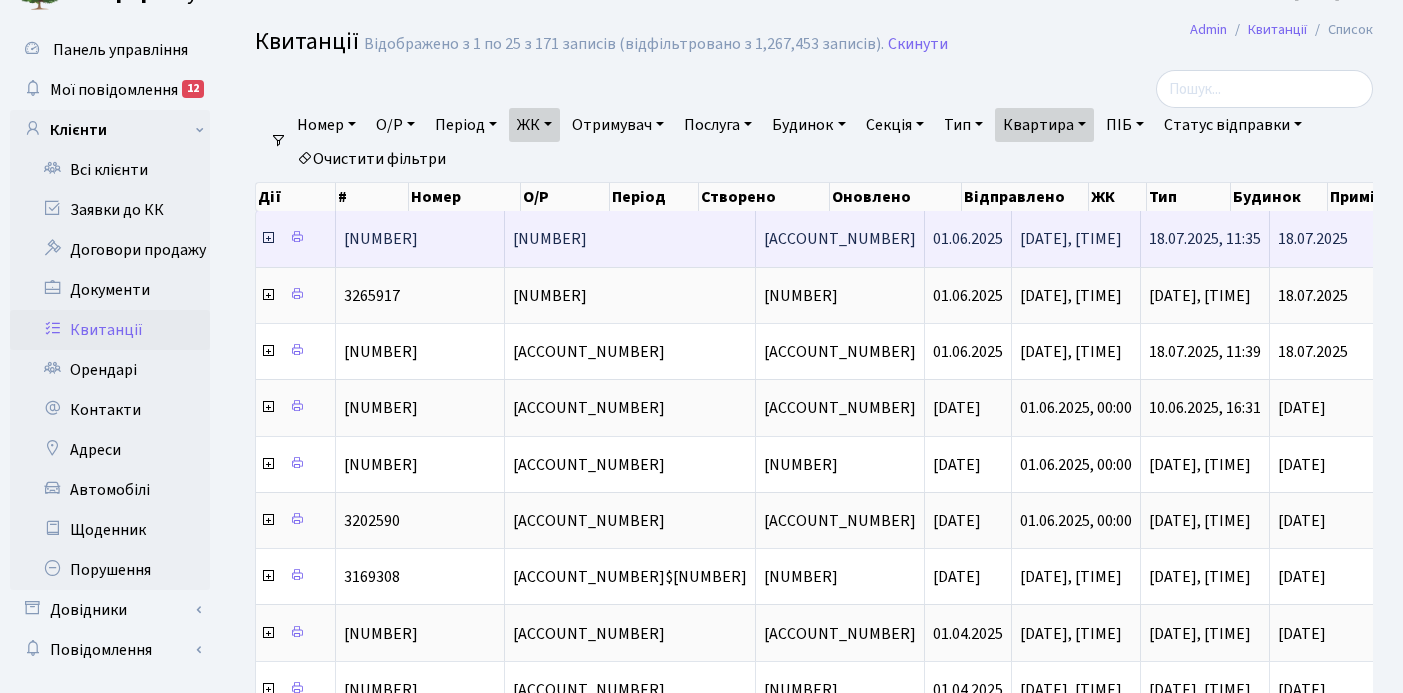 click at bounding box center [268, 238] 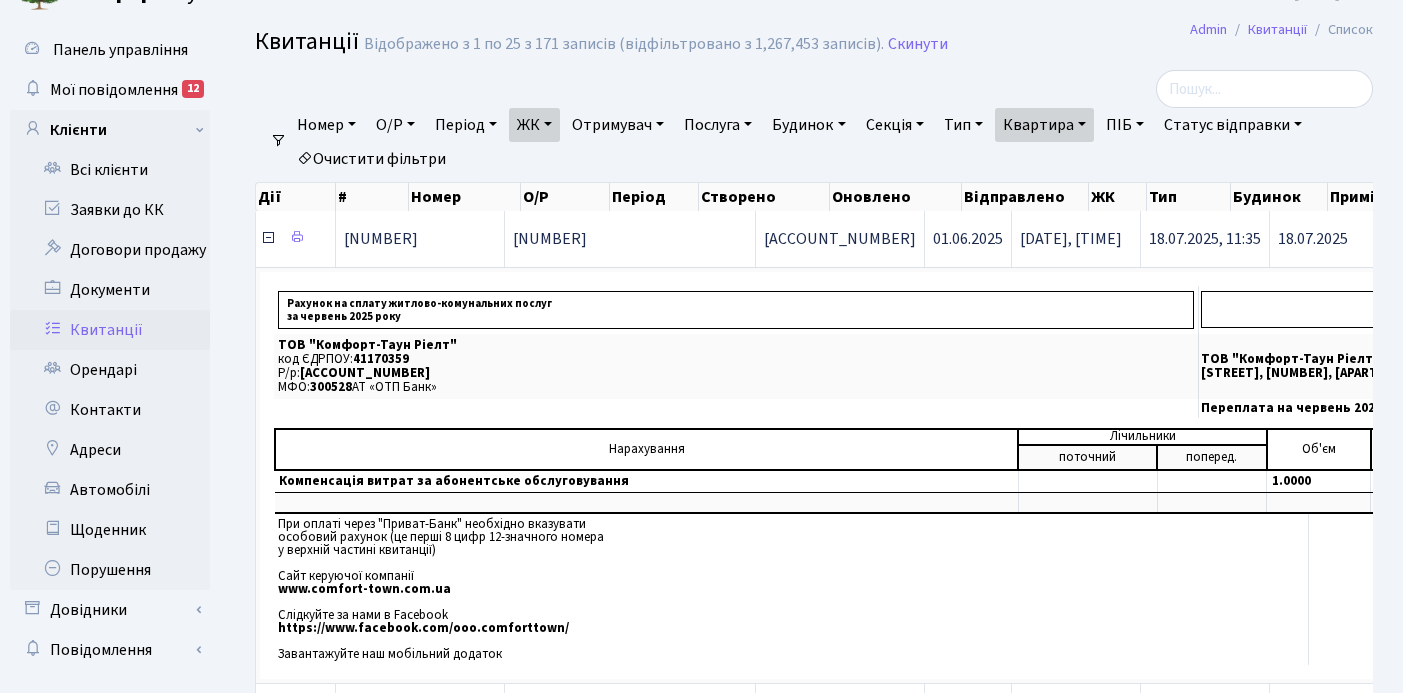 click at bounding box center [268, 238] 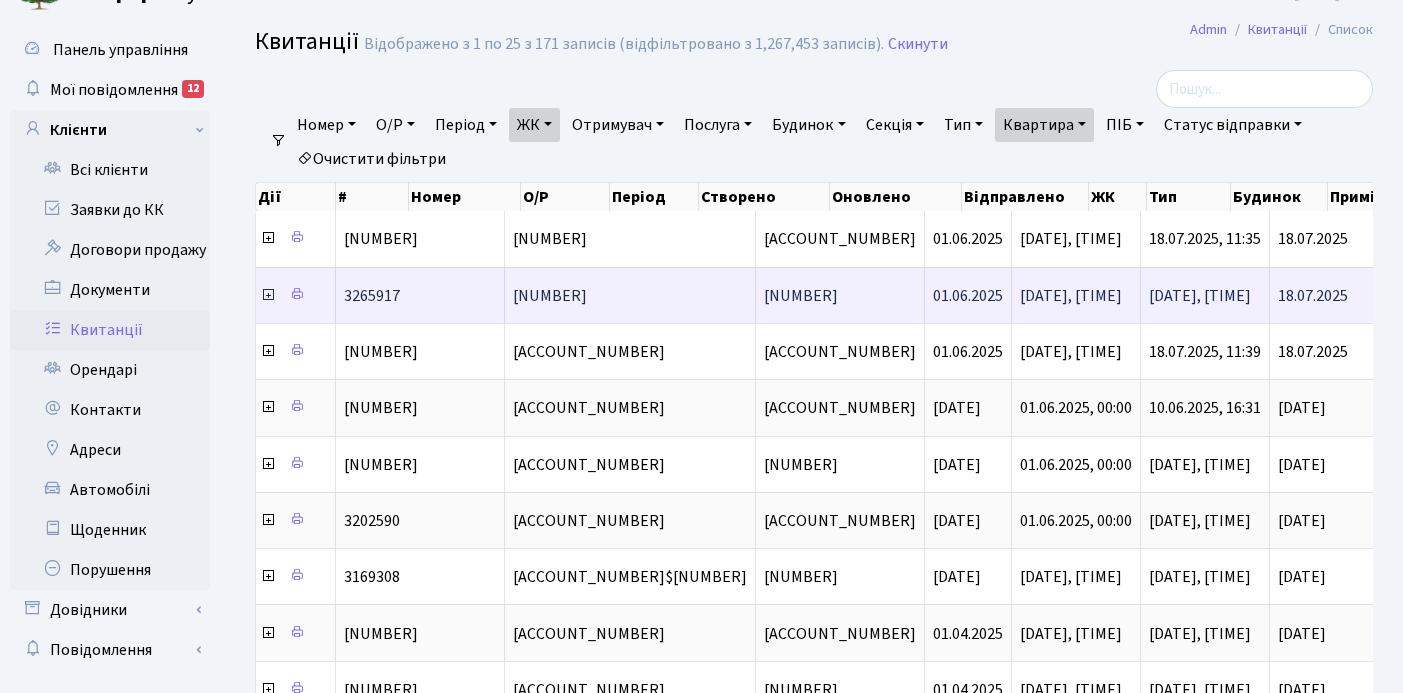 click at bounding box center [268, 295] 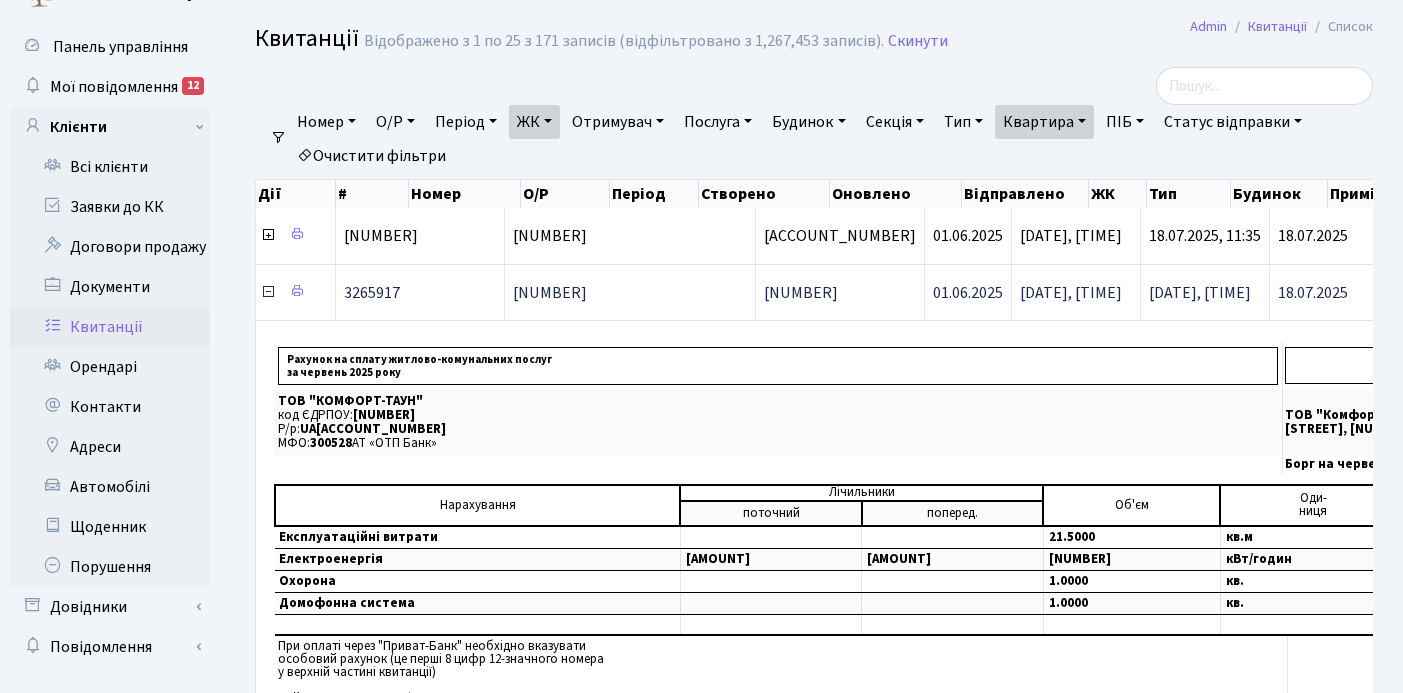 scroll, scrollTop: 39, scrollLeft: 0, axis: vertical 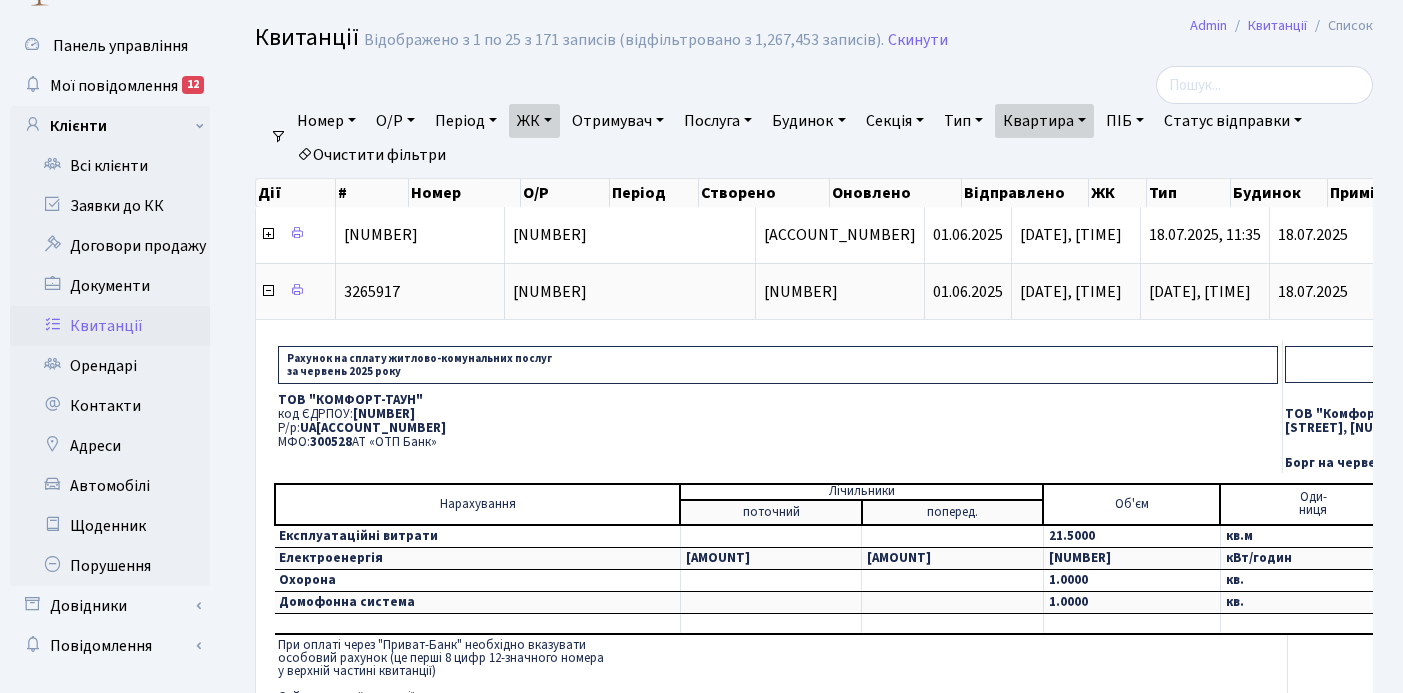 drag, startPoint x: 279, startPoint y: 397, endPoint x: 440, endPoint y: 441, distance: 166.90416 